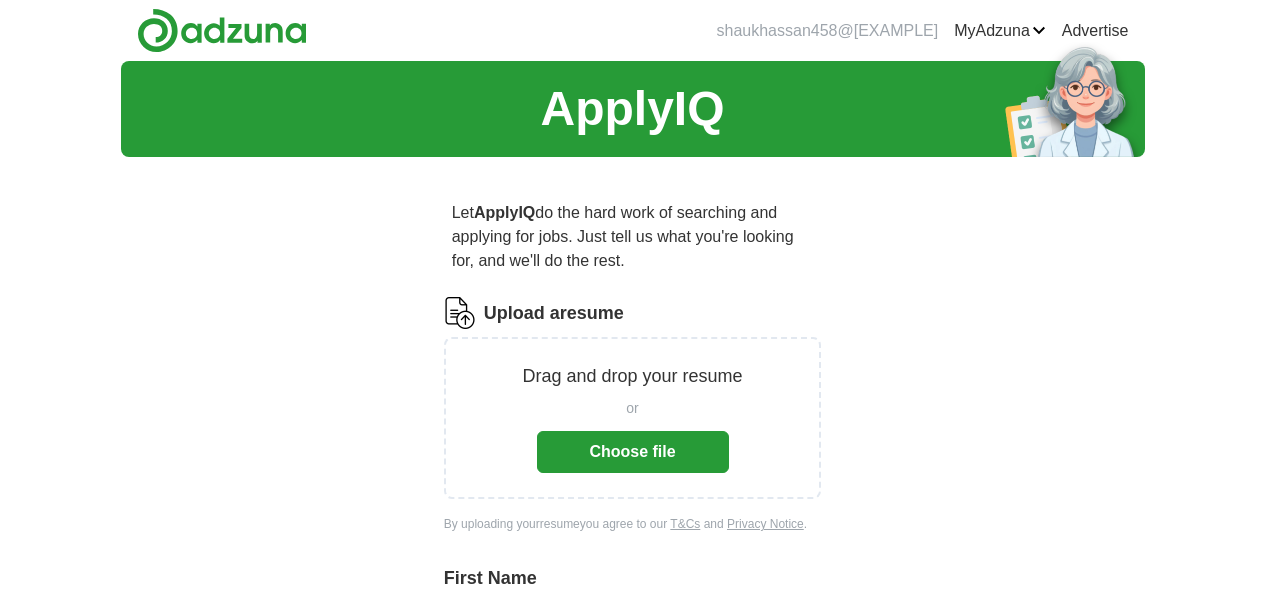 scroll, scrollTop: 0, scrollLeft: 0, axis: both 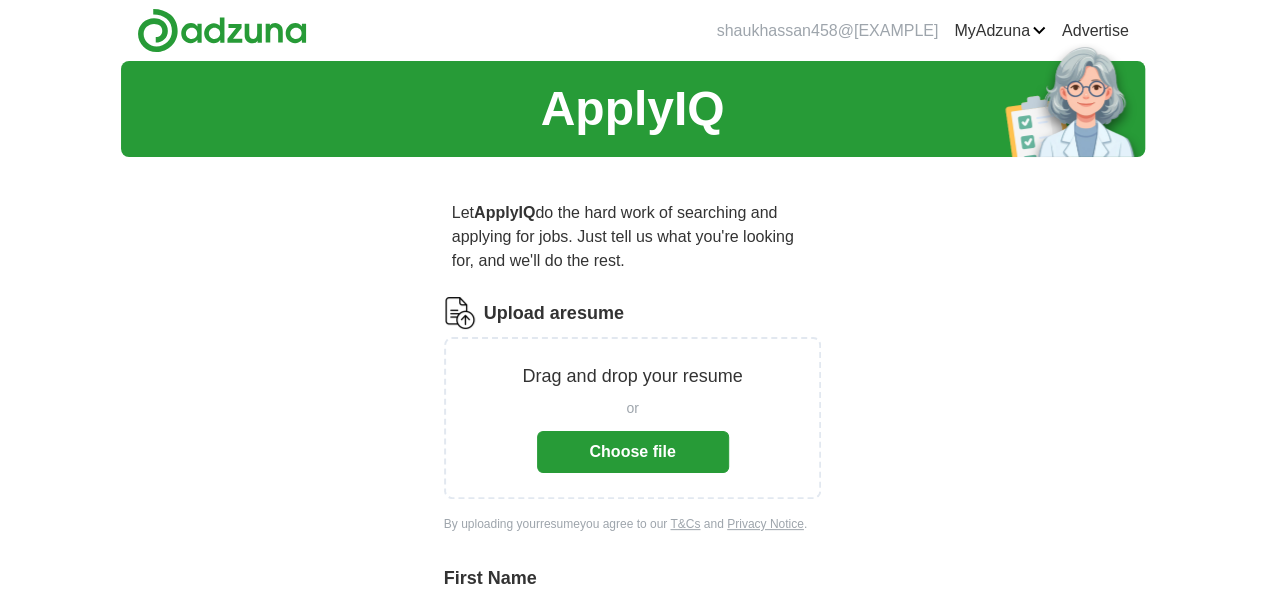 click on "Choose file" at bounding box center [633, 452] 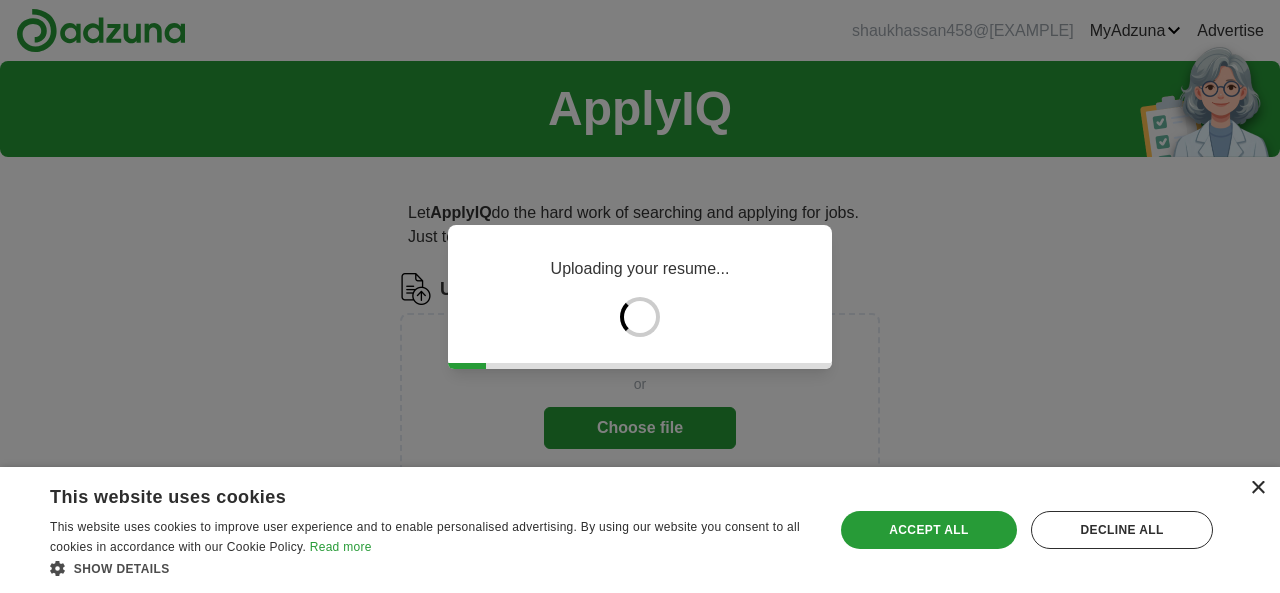 click on "×" at bounding box center (1257, 488) 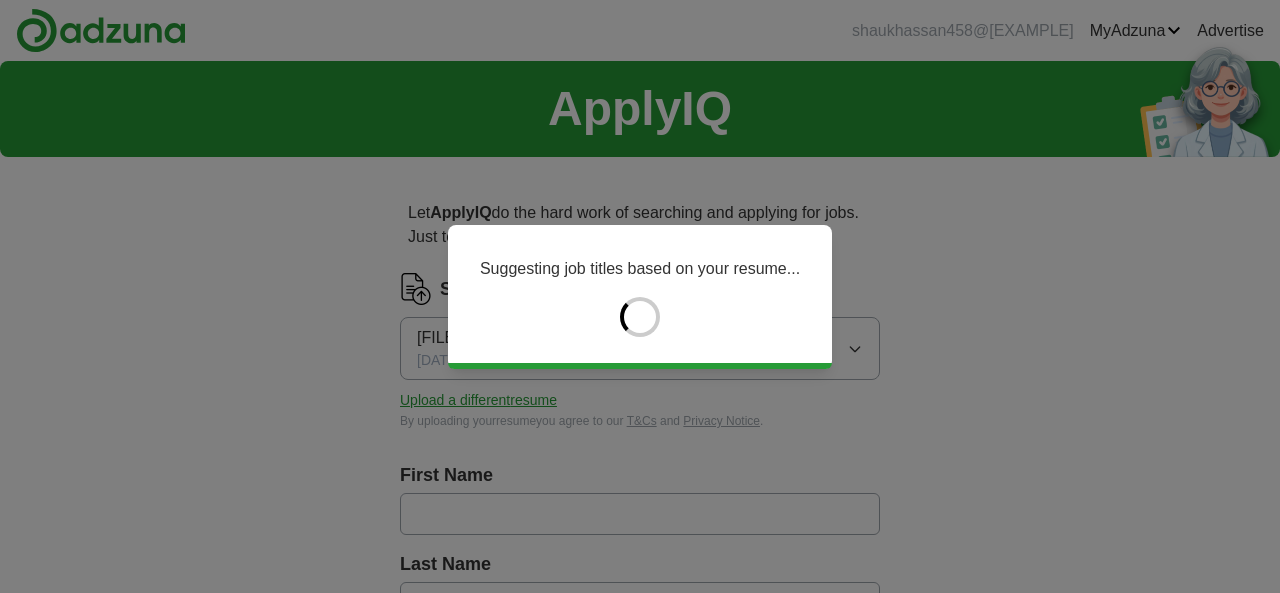 type on "******" 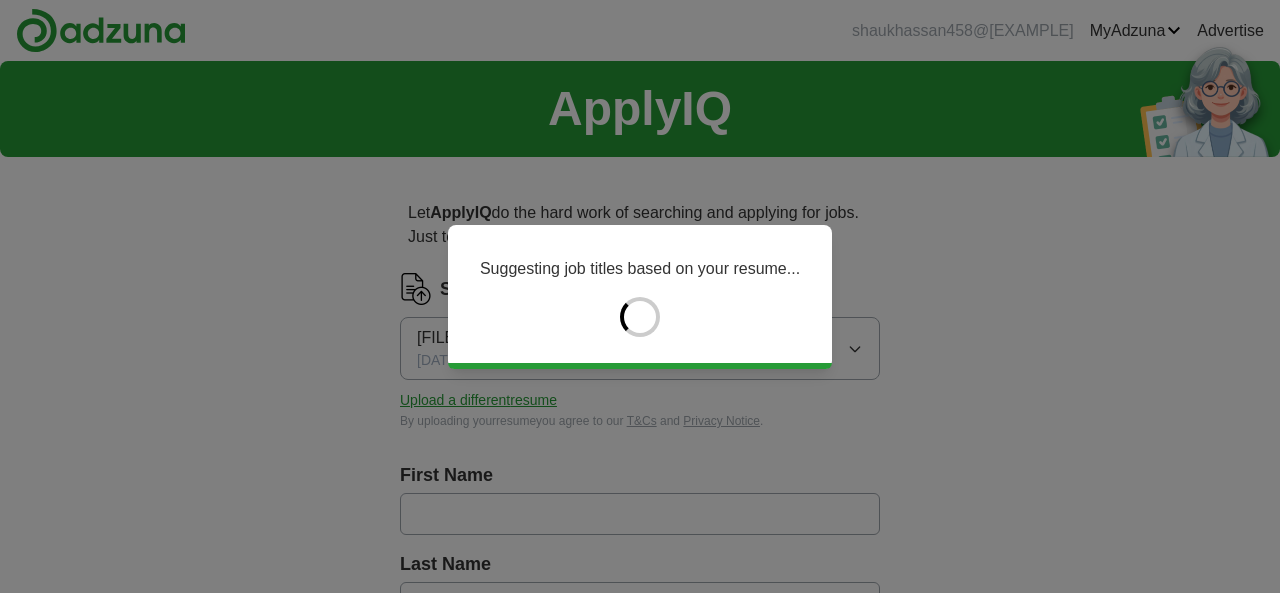 type on "*****" 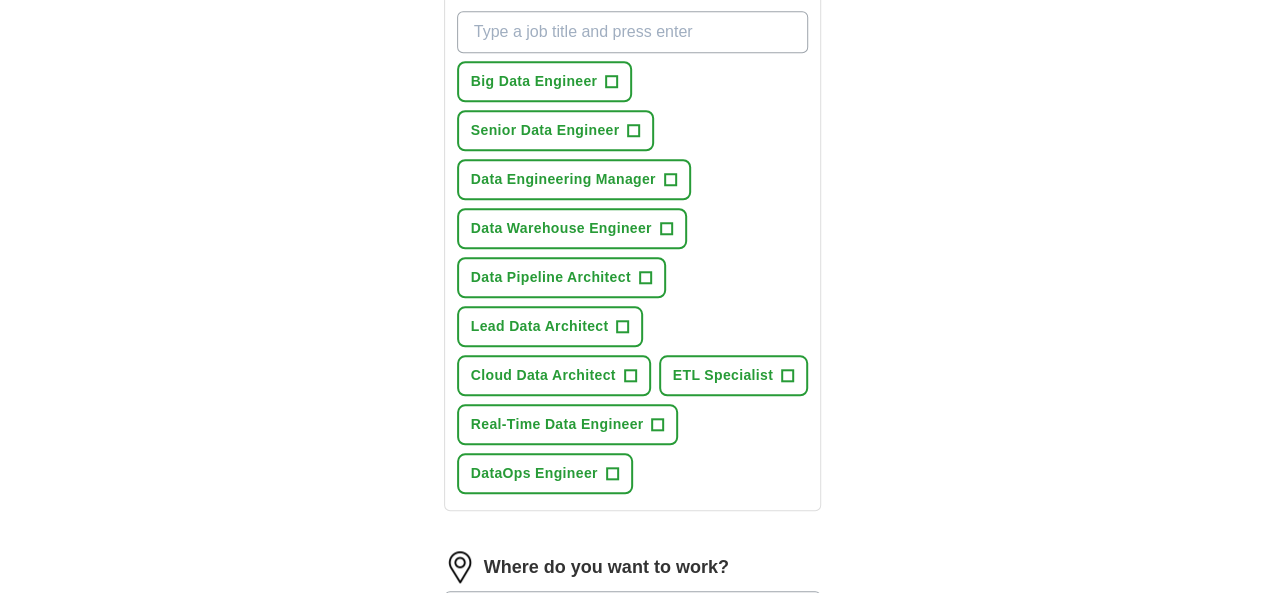 scroll, scrollTop: 800, scrollLeft: 0, axis: vertical 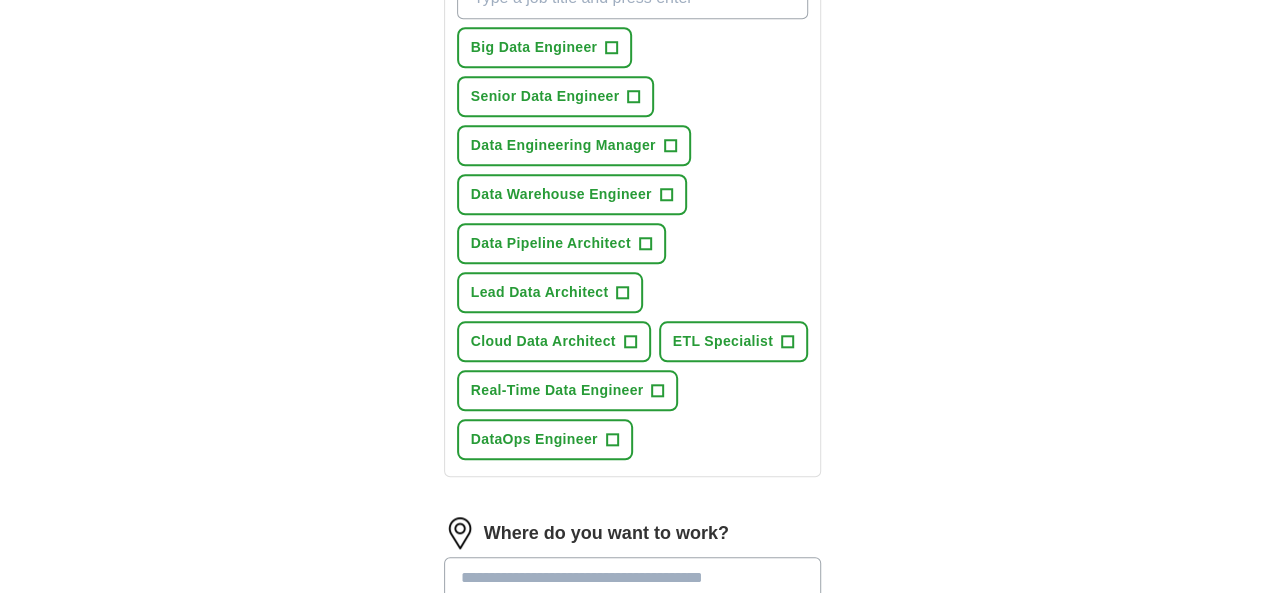 click at bounding box center (633, 578) 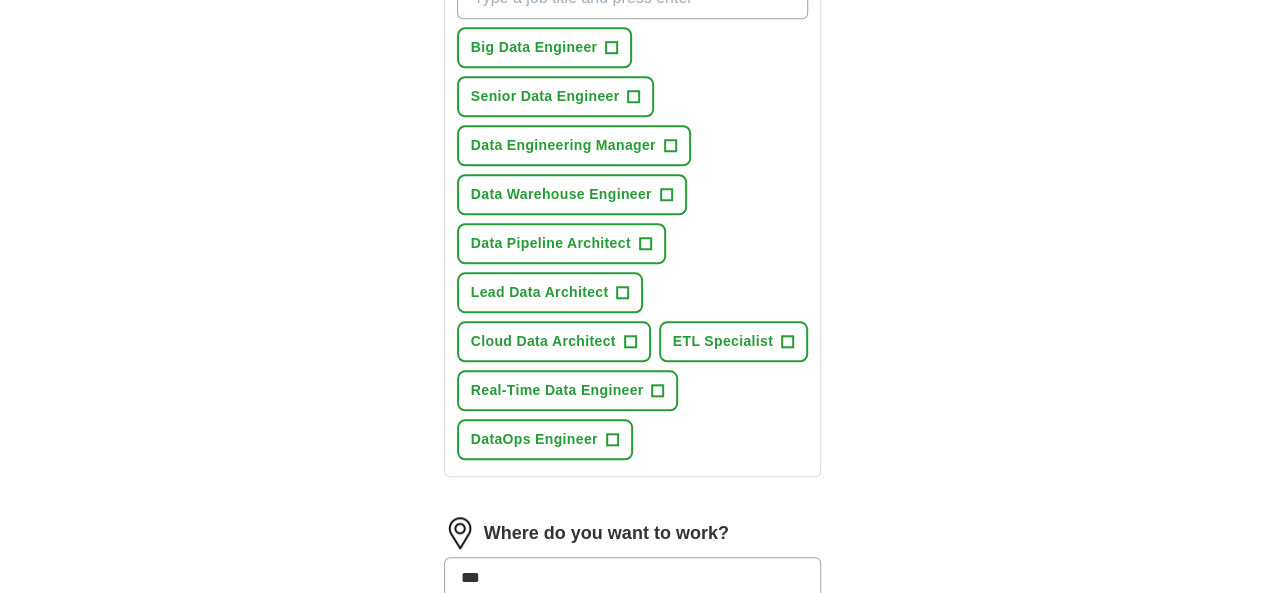 type on "***" 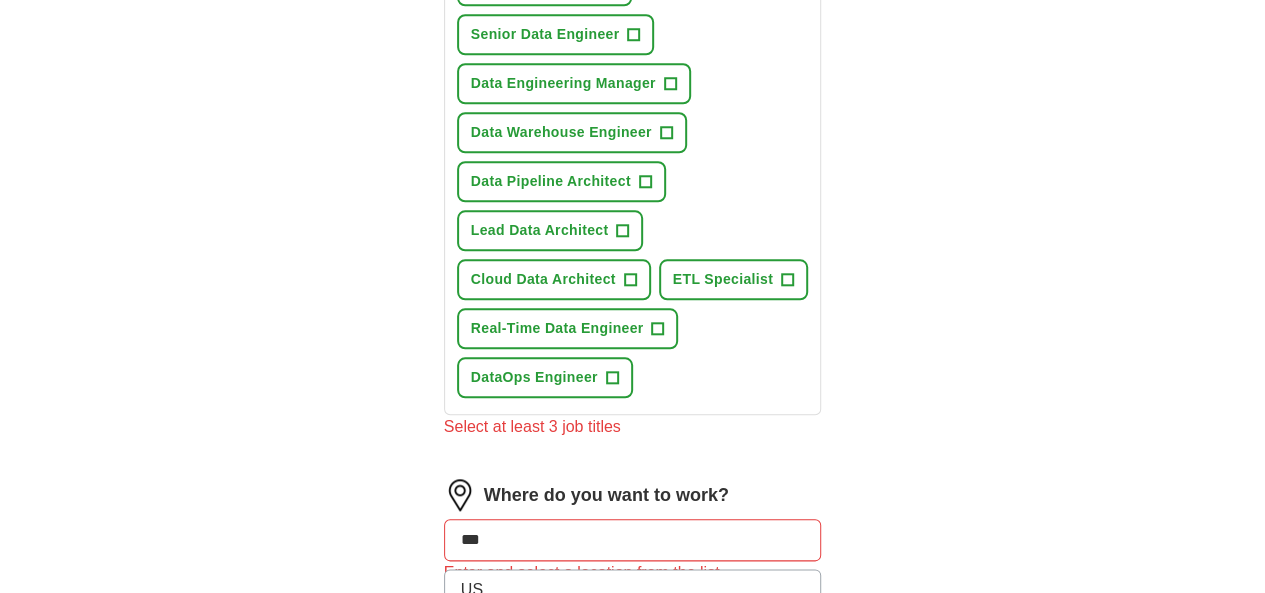 scroll, scrollTop: 900, scrollLeft: 0, axis: vertical 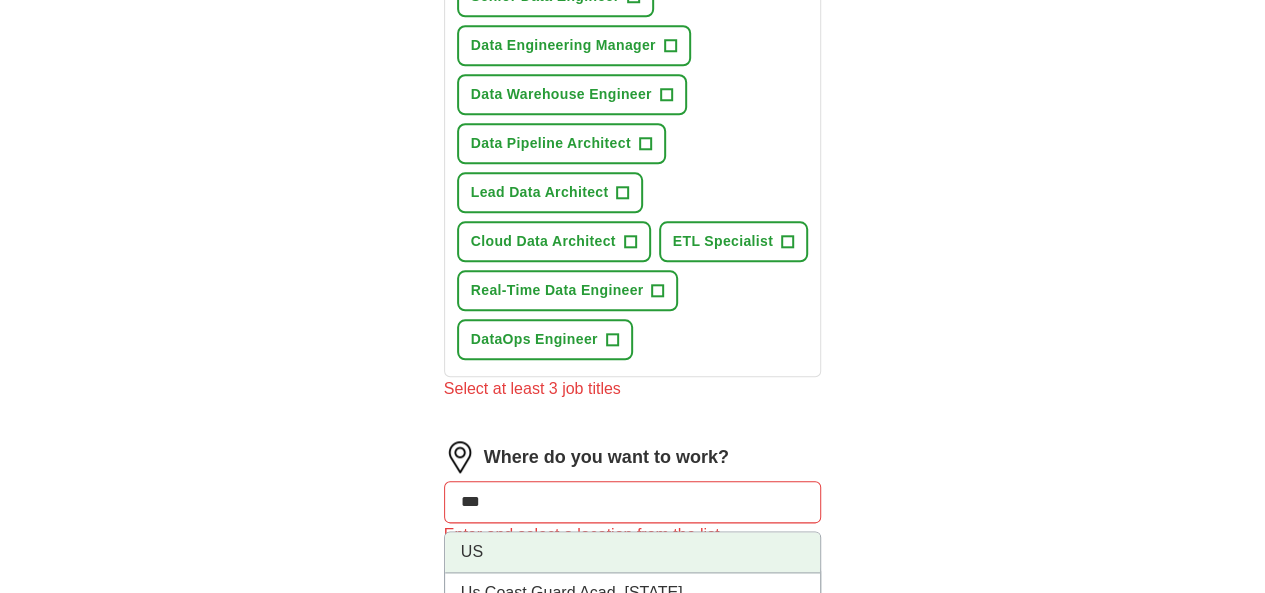 click on "US" at bounding box center [633, 552] 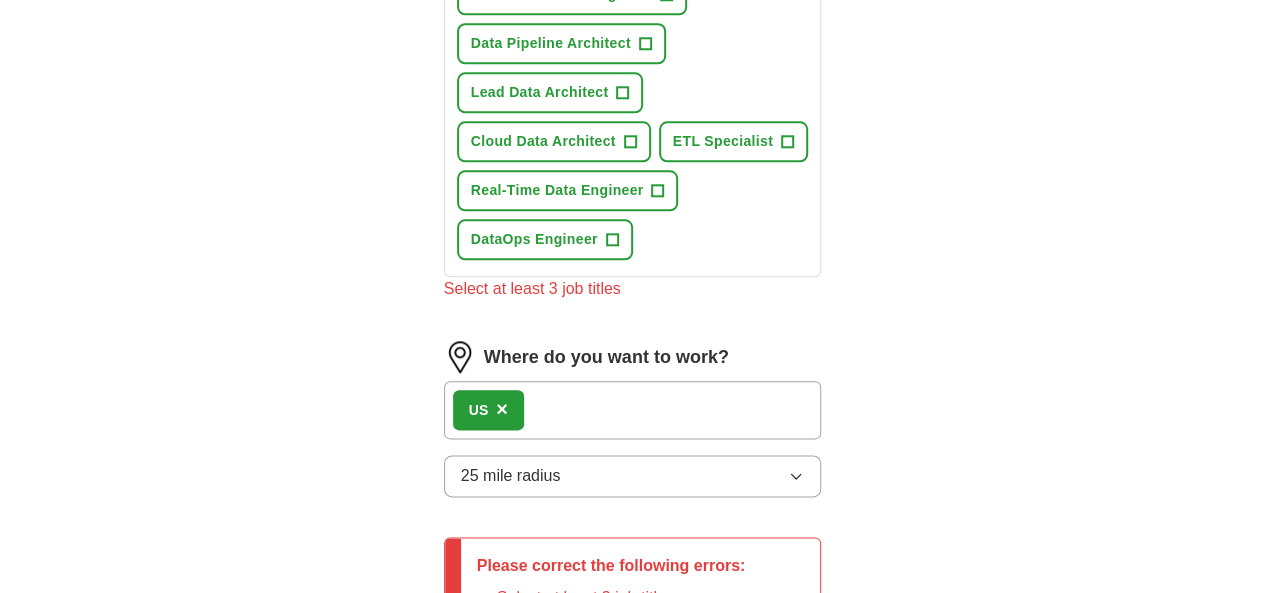 scroll, scrollTop: 1100, scrollLeft: 0, axis: vertical 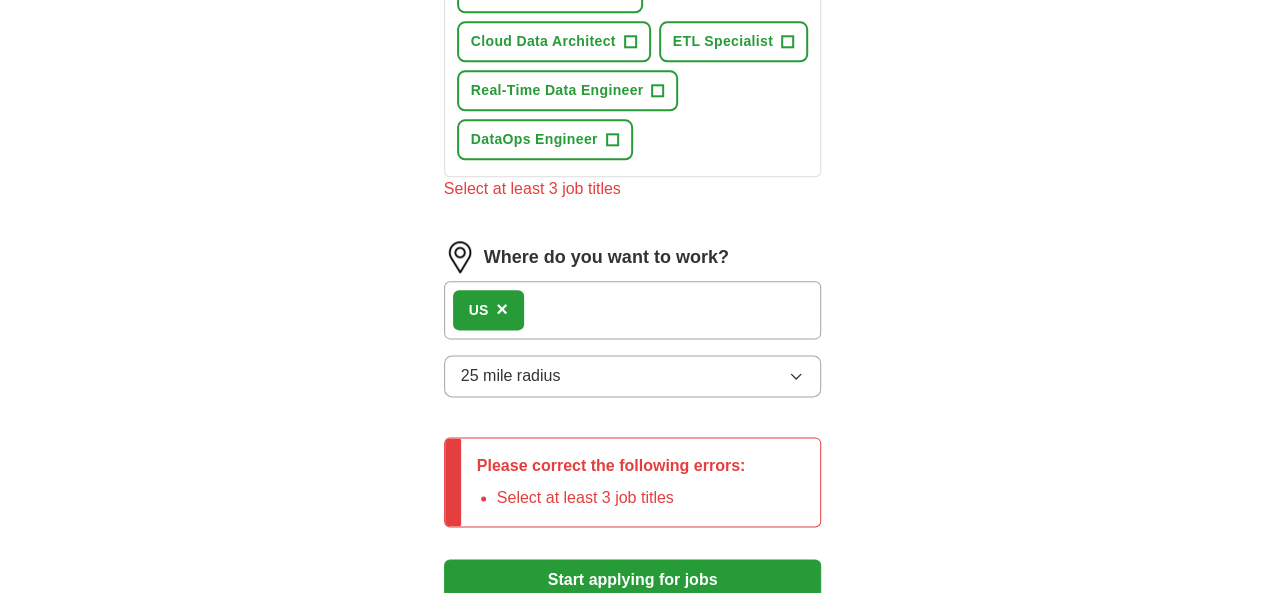 click on "Start applying for jobs" at bounding box center (633, 580) 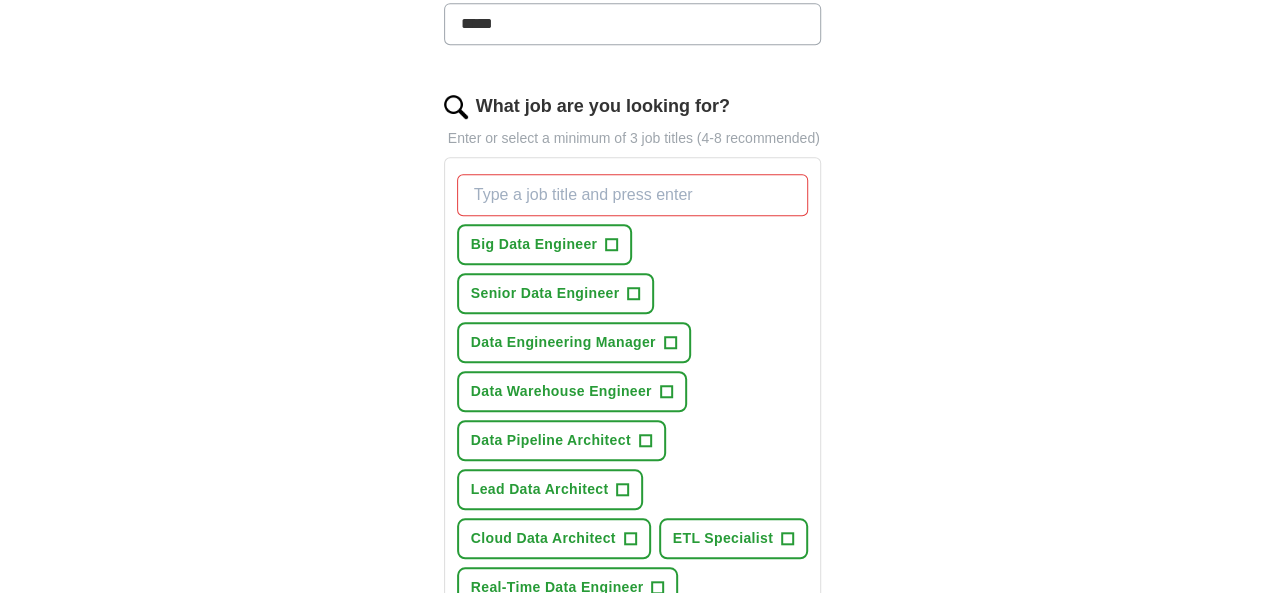 scroll, scrollTop: 600, scrollLeft: 0, axis: vertical 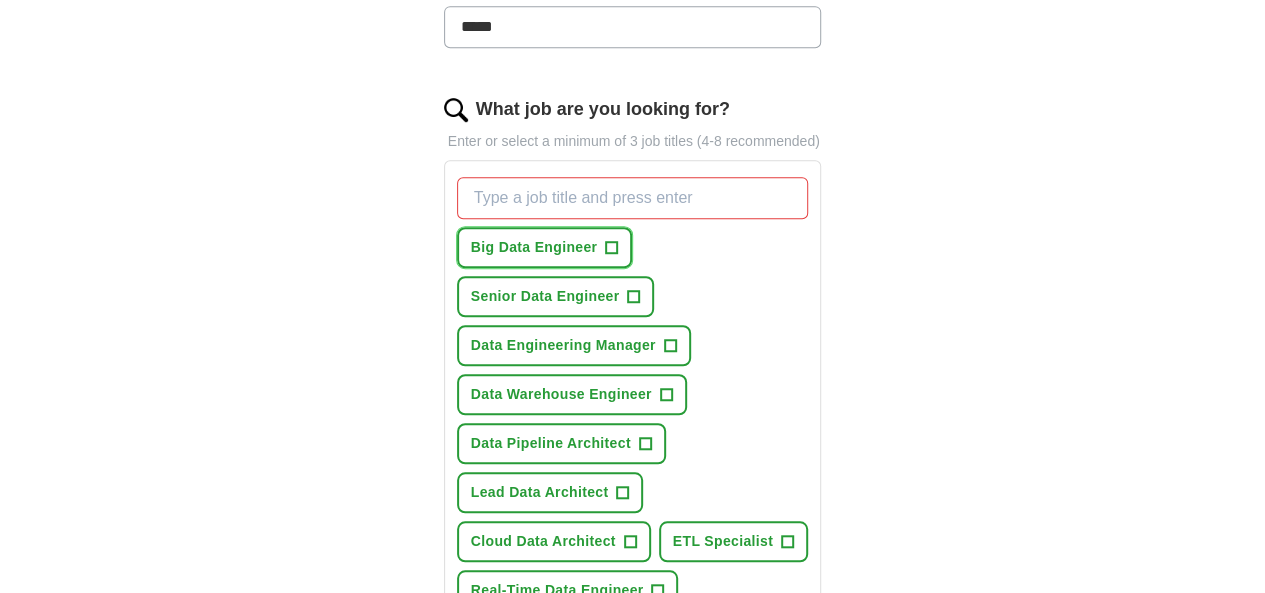 click on "Big Data Engineer" at bounding box center [534, 247] 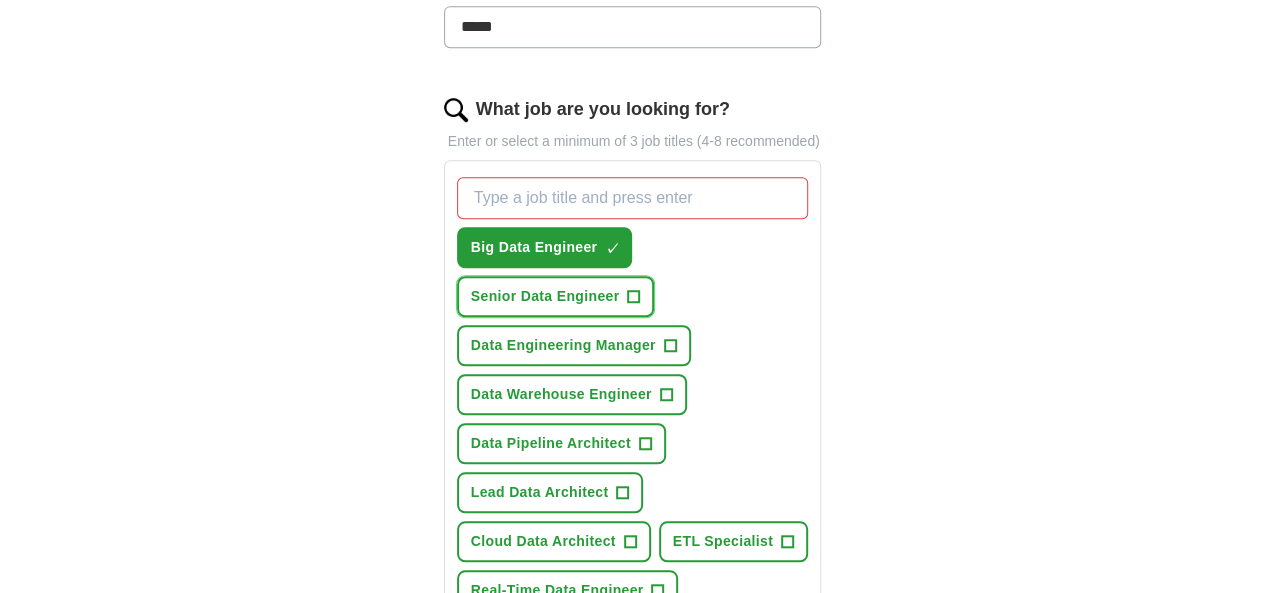 click on "Senior Data Engineer +" at bounding box center [556, 296] 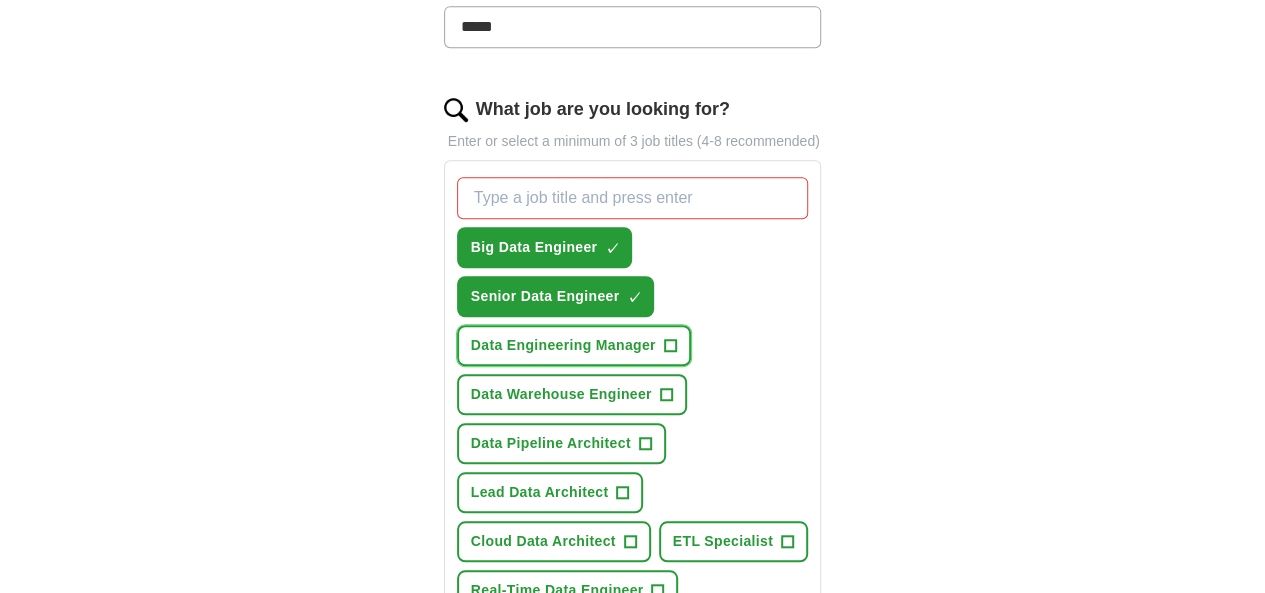click on "Data Engineering Manager" at bounding box center (563, 345) 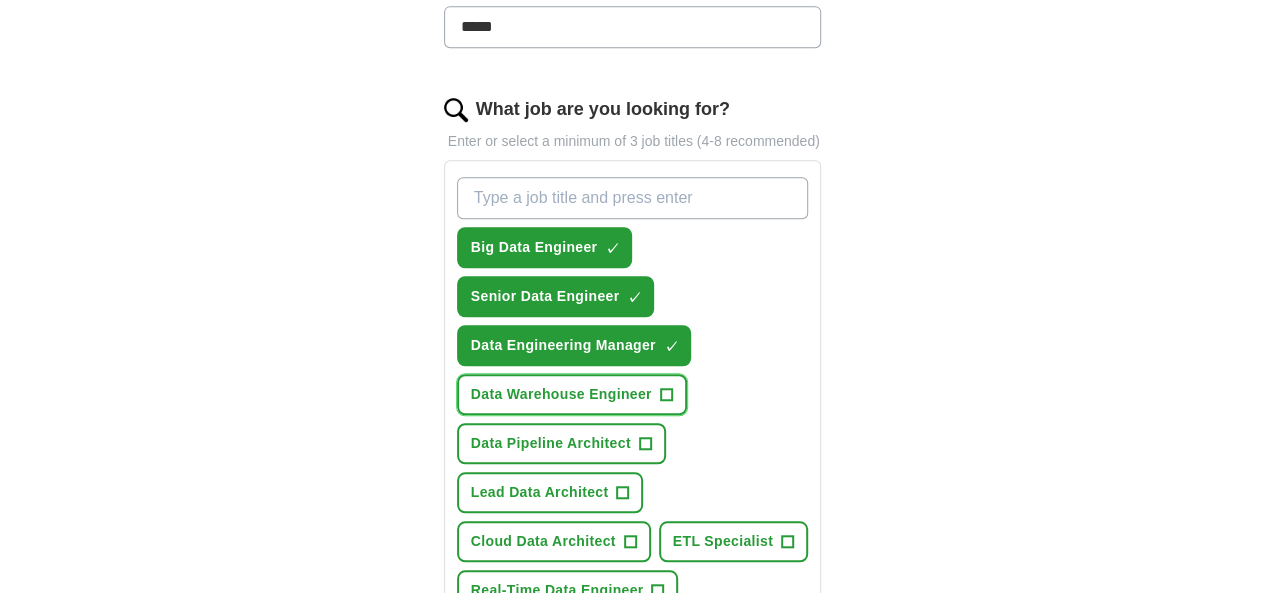 click on "Data Warehouse Engineer" at bounding box center [561, 394] 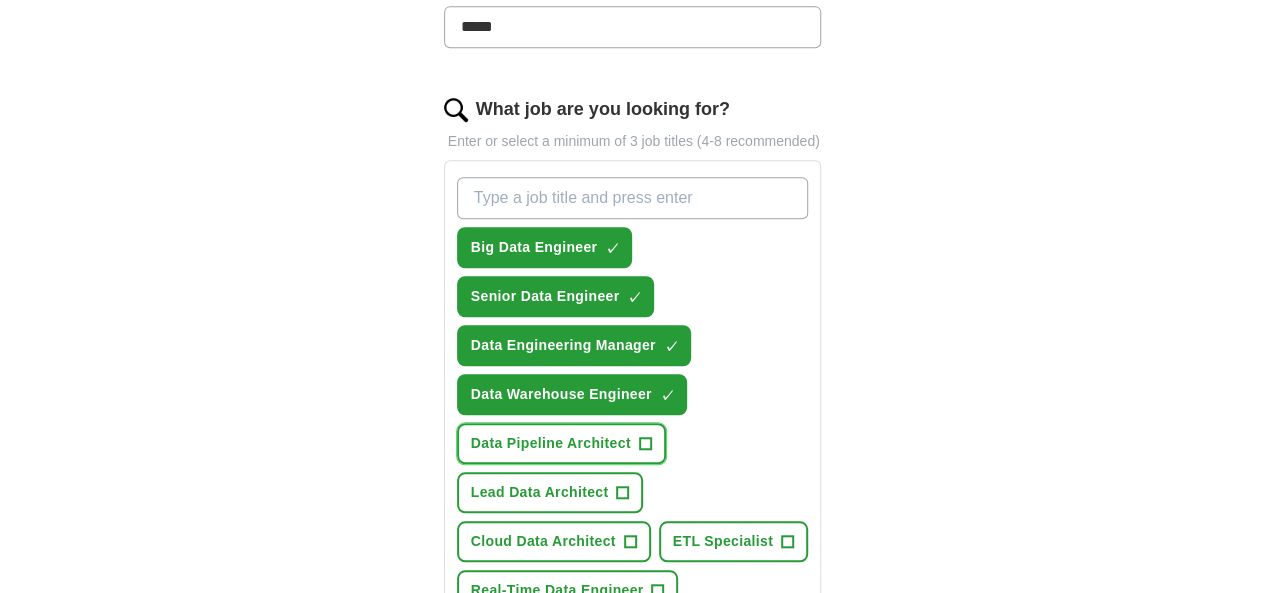 click on "Data Pipeline Architect +" at bounding box center (561, 443) 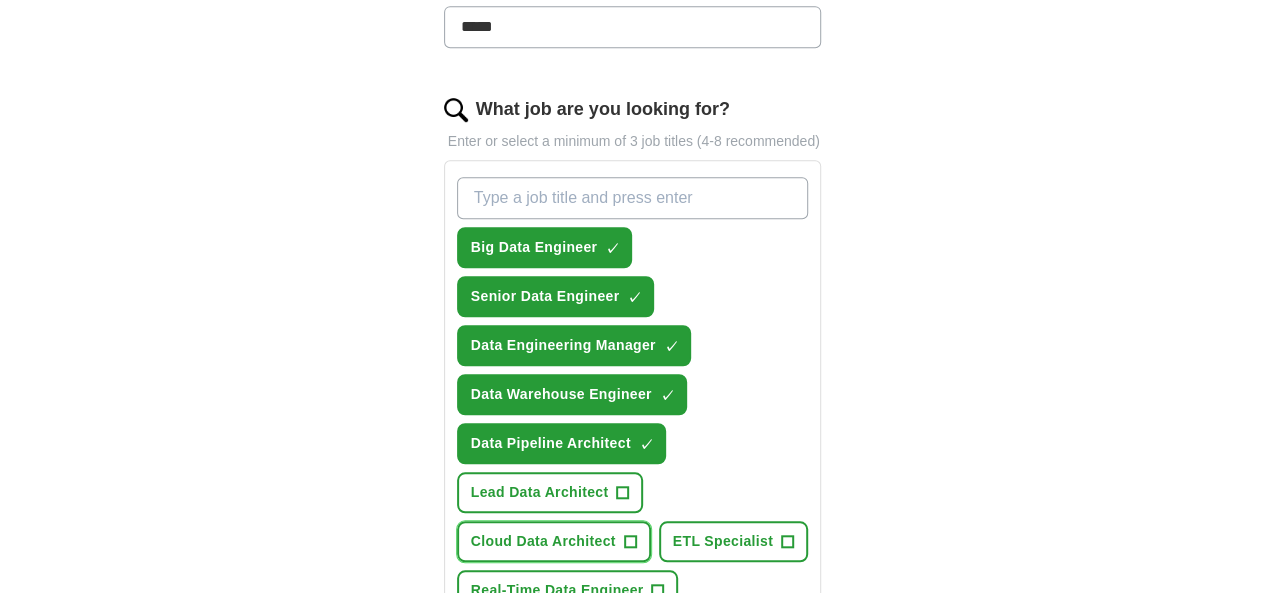 click on "Cloud Data Architect" at bounding box center [543, 541] 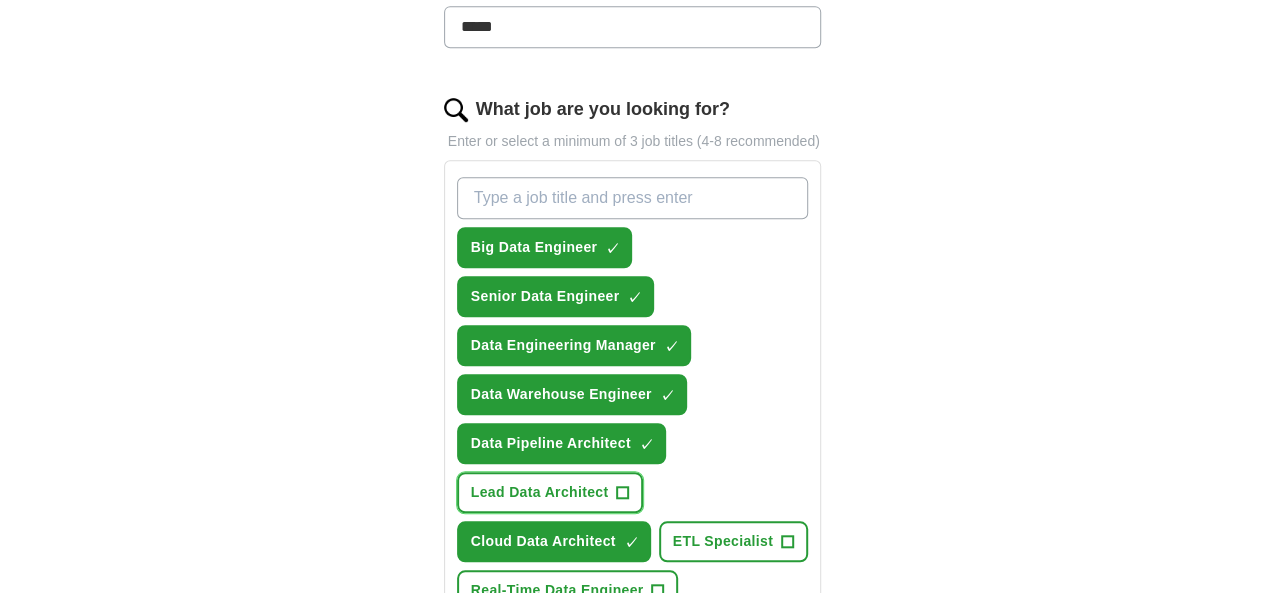 click on "Lead Data Architect" at bounding box center [540, 492] 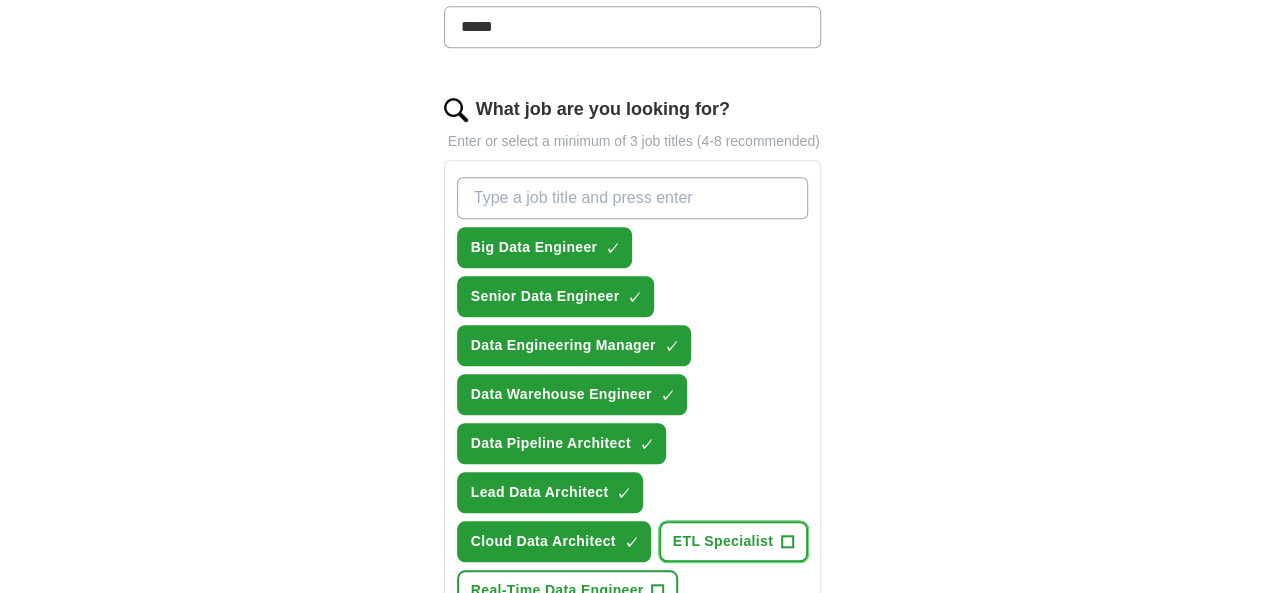 click on "ETL Specialist" at bounding box center (723, 541) 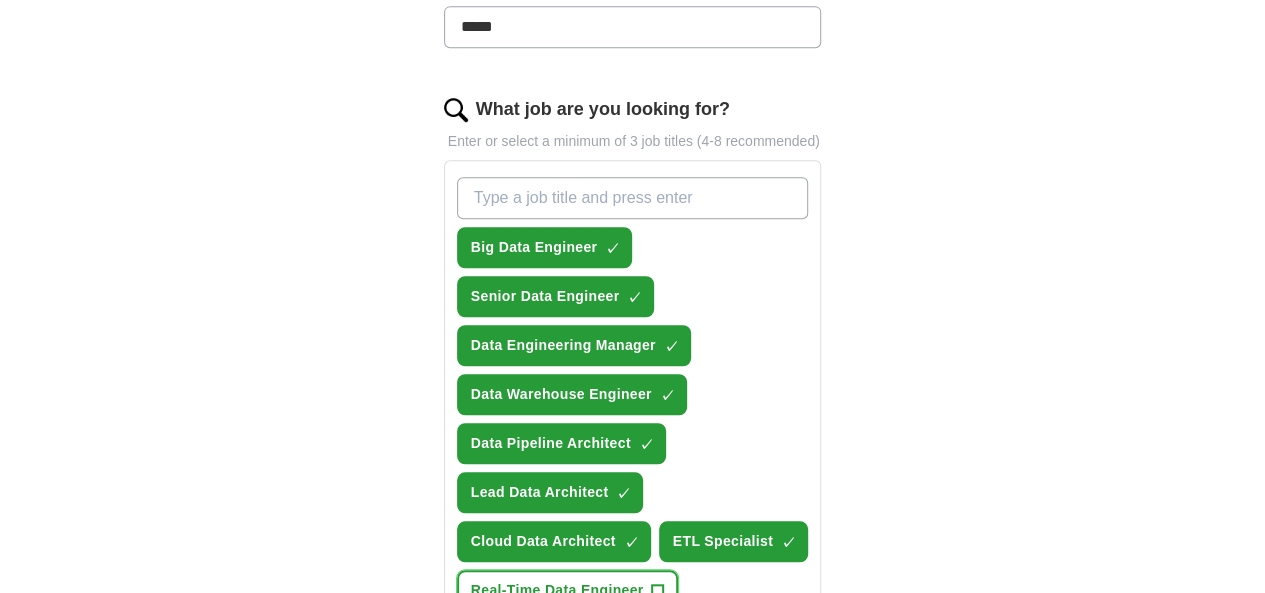 click on "Real-Time Data Engineer" at bounding box center (557, 590) 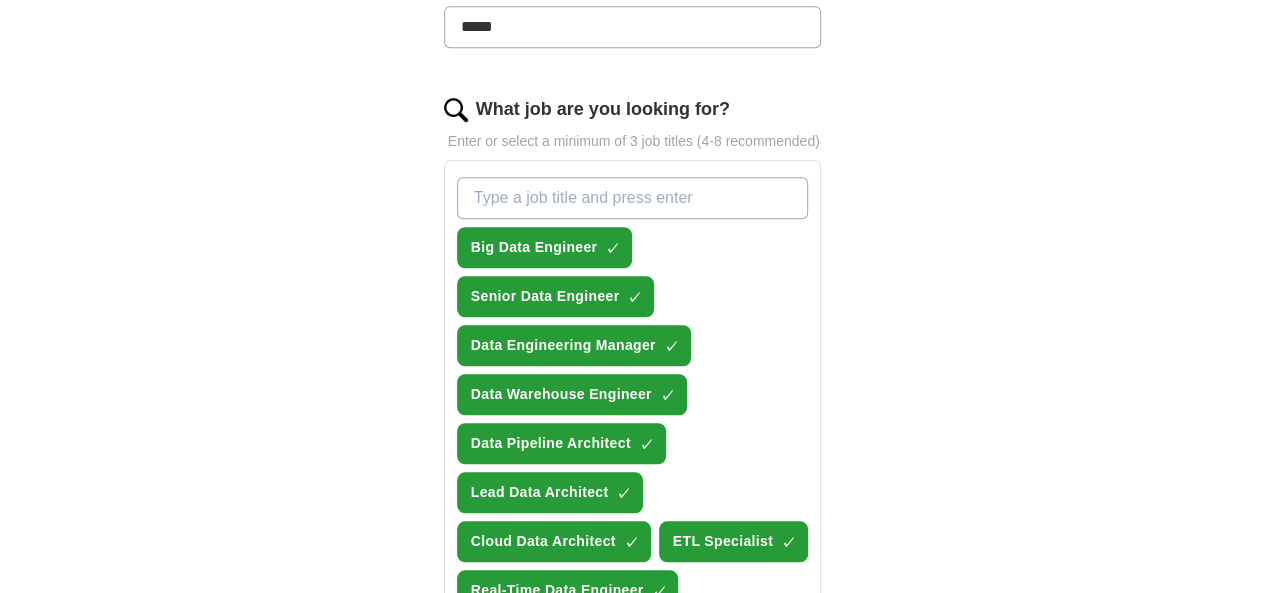 click on "DataOps Engineer" at bounding box center (534, 639) 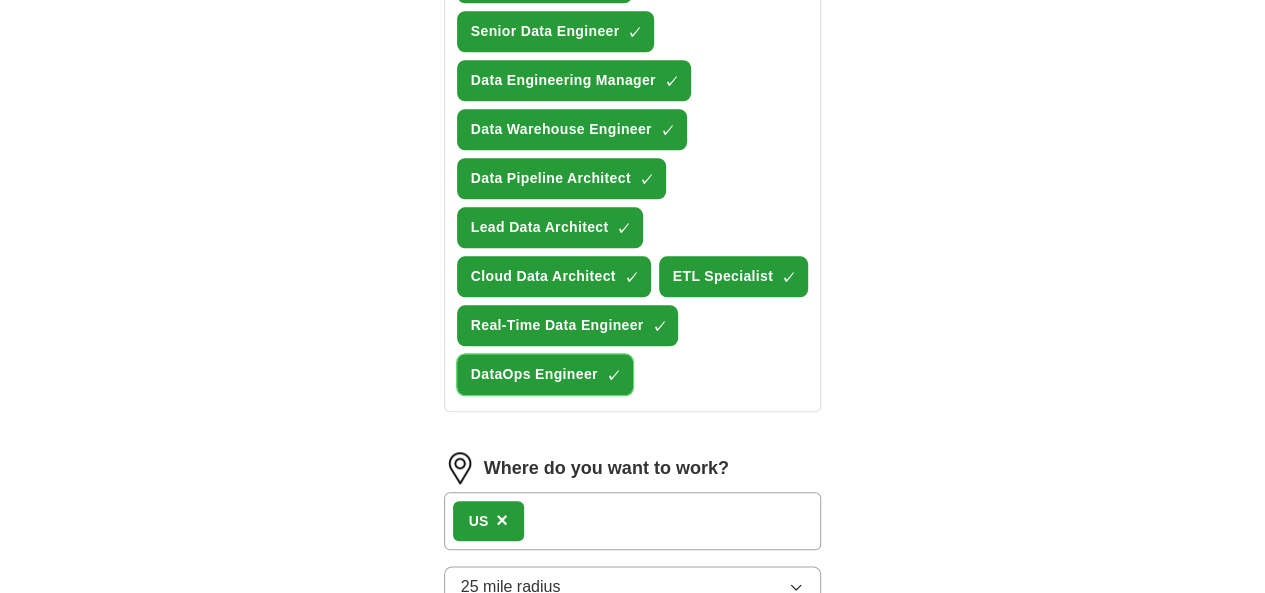 scroll, scrollTop: 900, scrollLeft: 0, axis: vertical 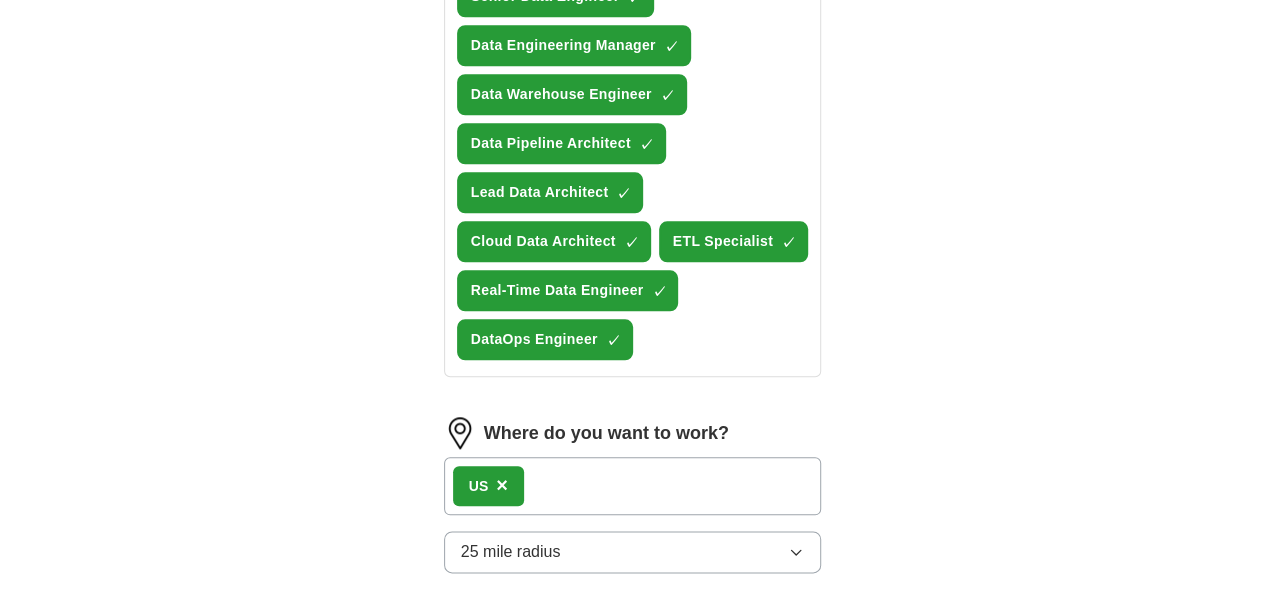 click on "Start applying for jobs" at bounding box center (633, 666) 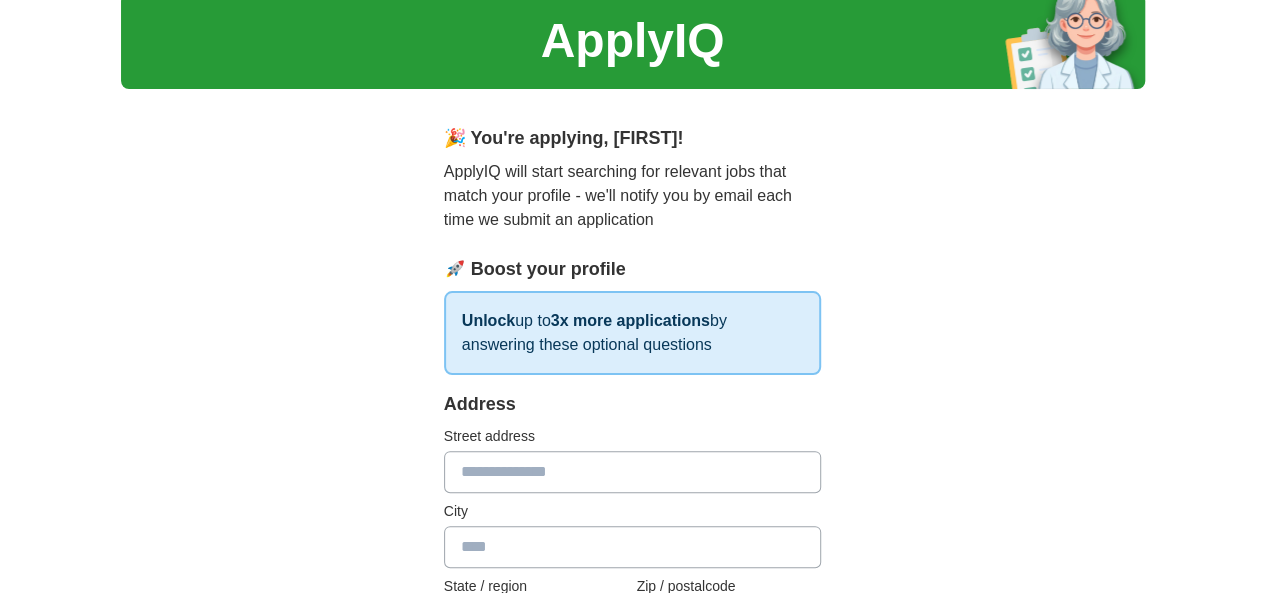 scroll, scrollTop: 100, scrollLeft: 0, axis: vertical 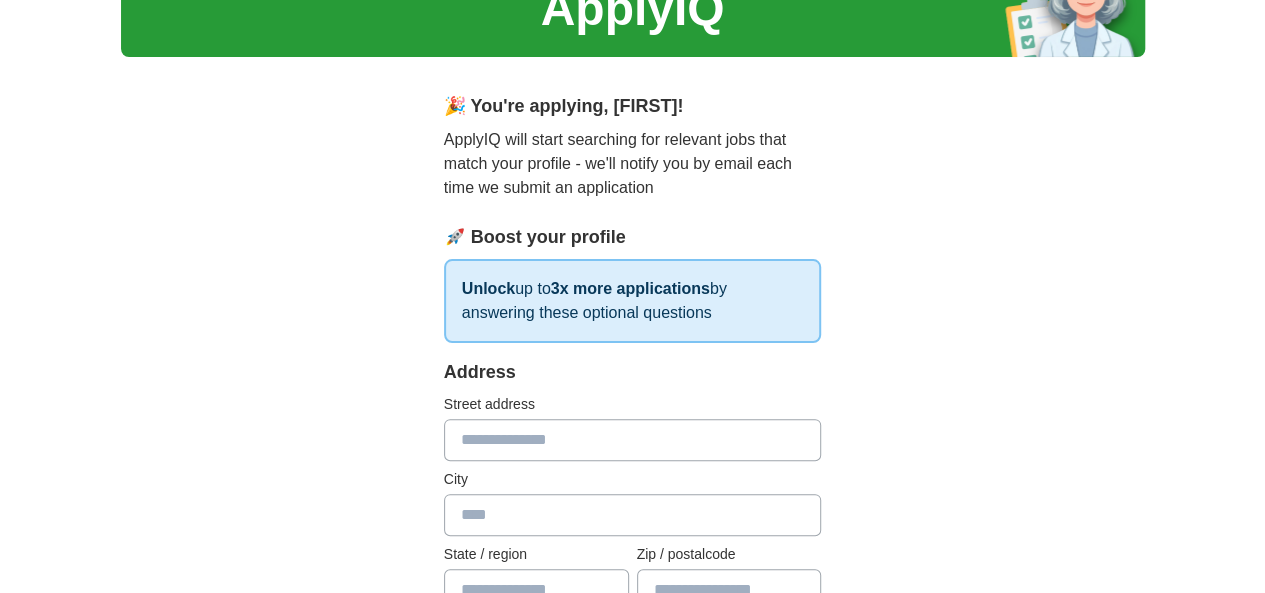 click at bounding box center [633, 440] 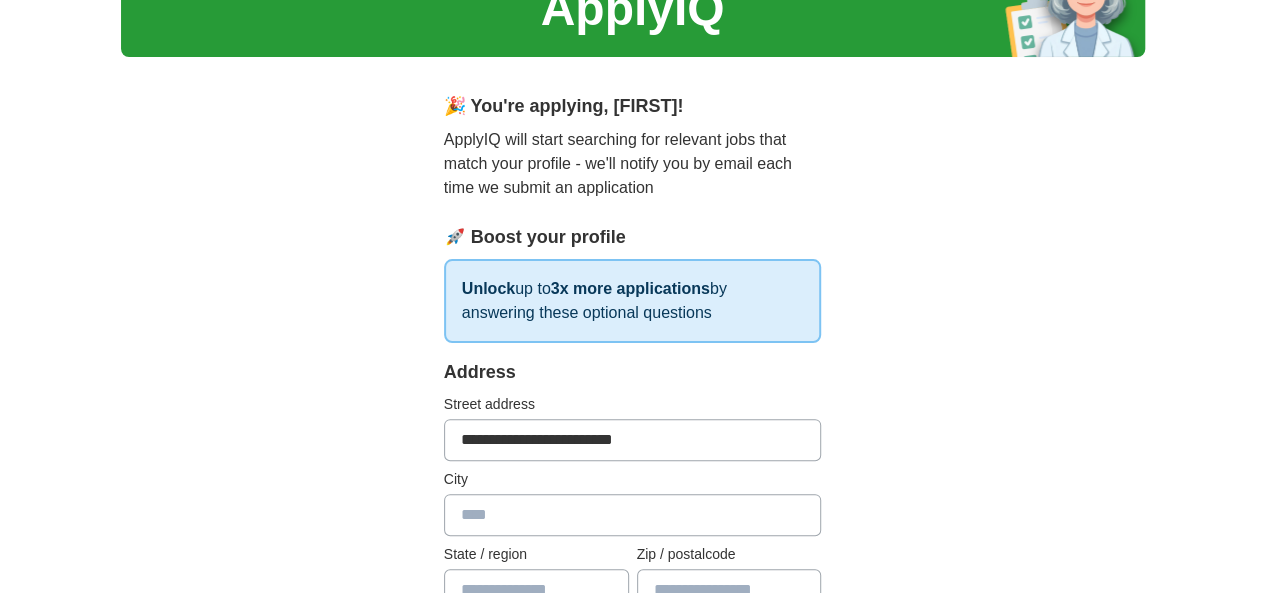 type on "**********" 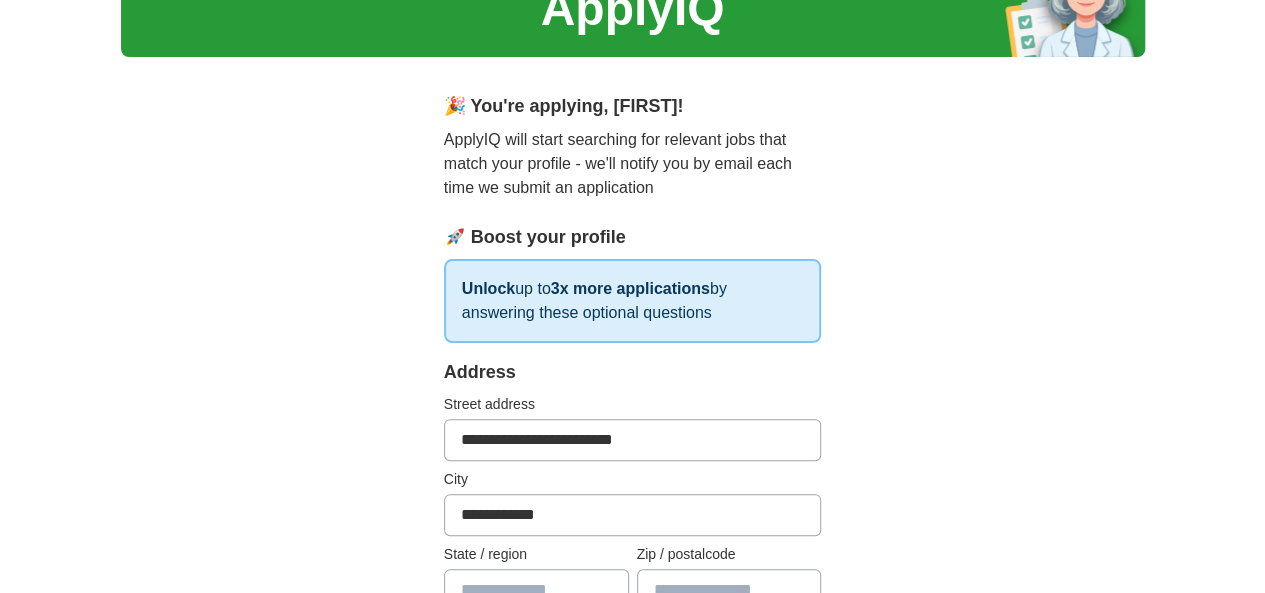 type on "****" 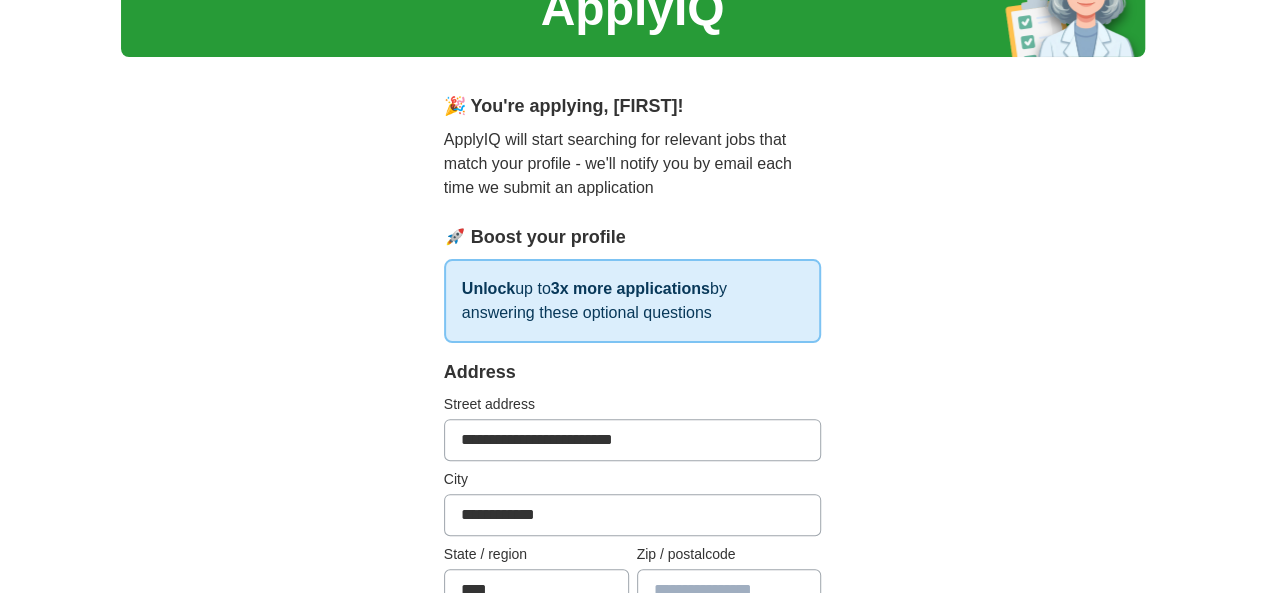 type on "*****" 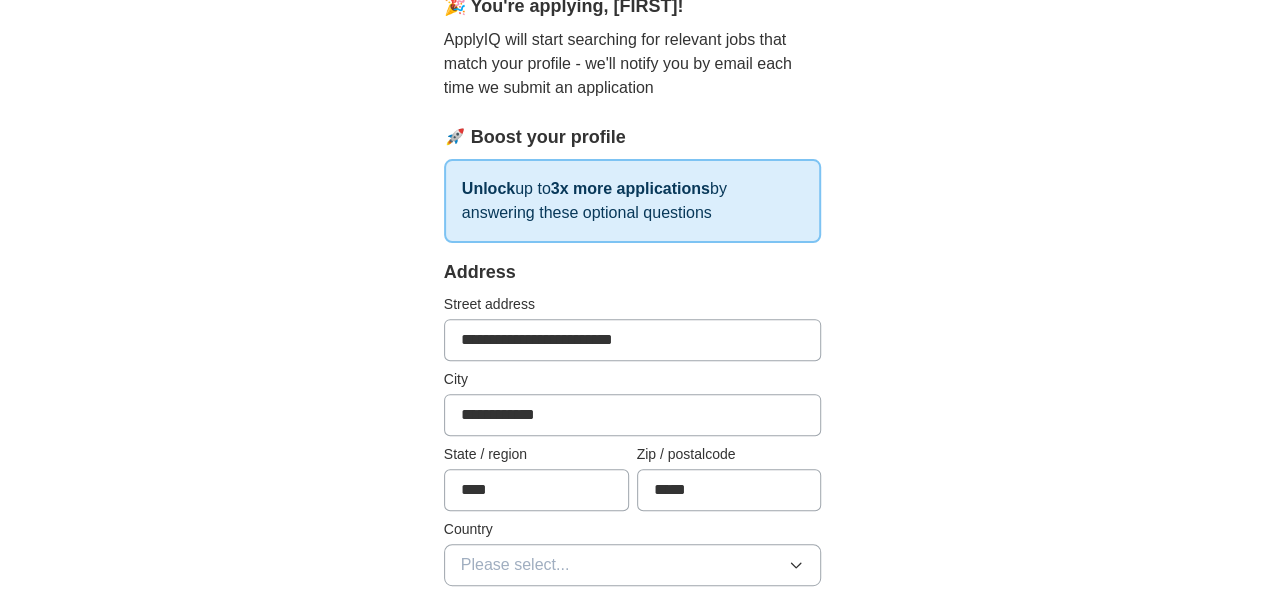 scroll, scrollTop: 300, scrollLeft: 0, axis: vertical 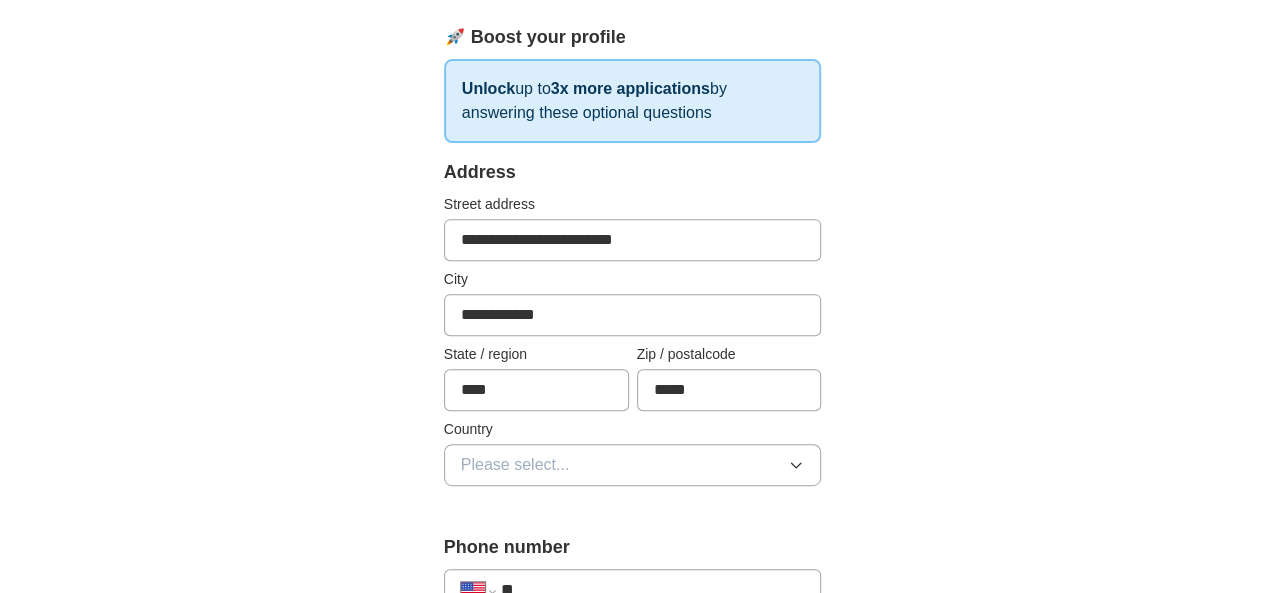click on "Please select..." at bounding box center [633, 465] 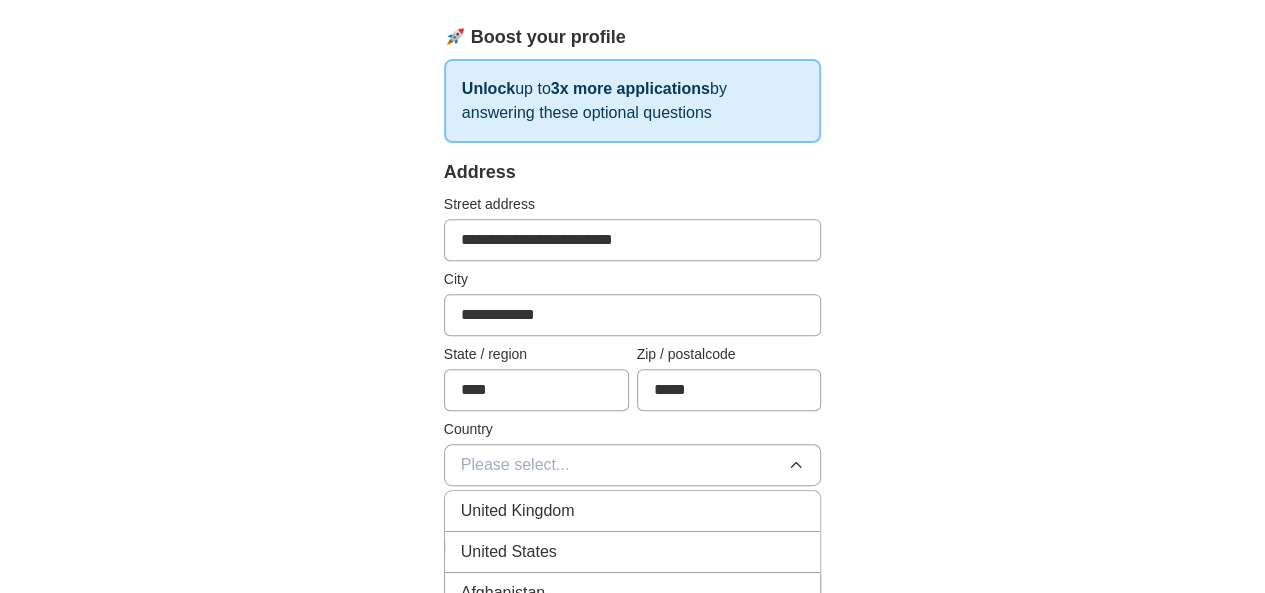 click on "United States" at bounding box center [633, 552] 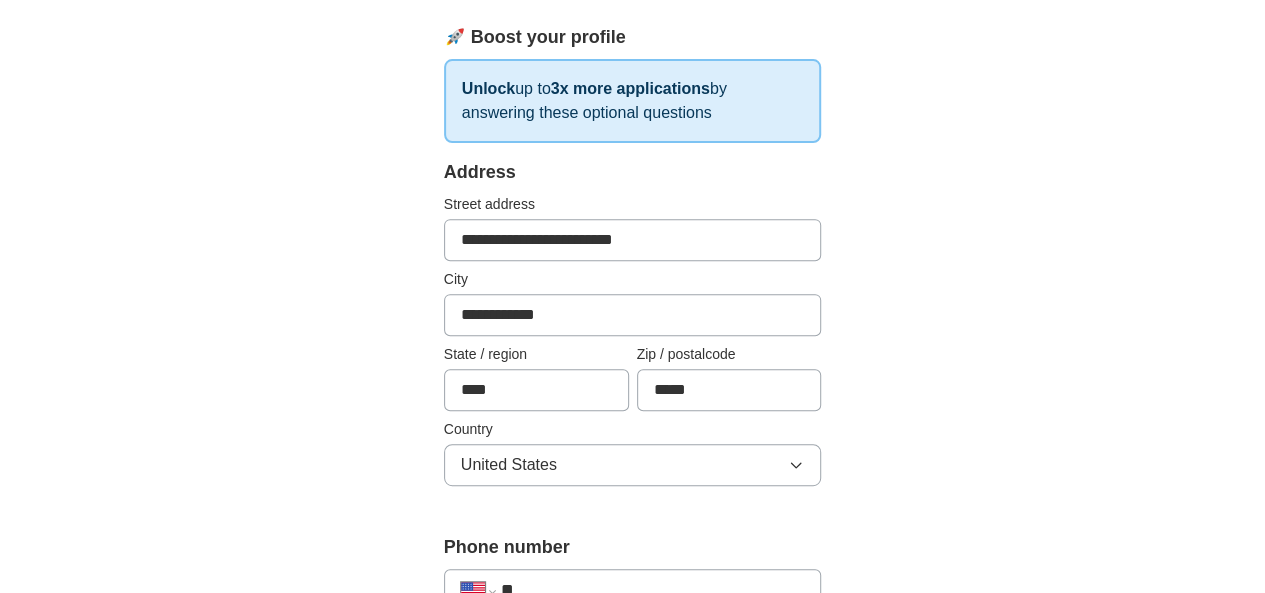 scroll, scrollTop: 400, scrollLeft: 0, axis: vertical 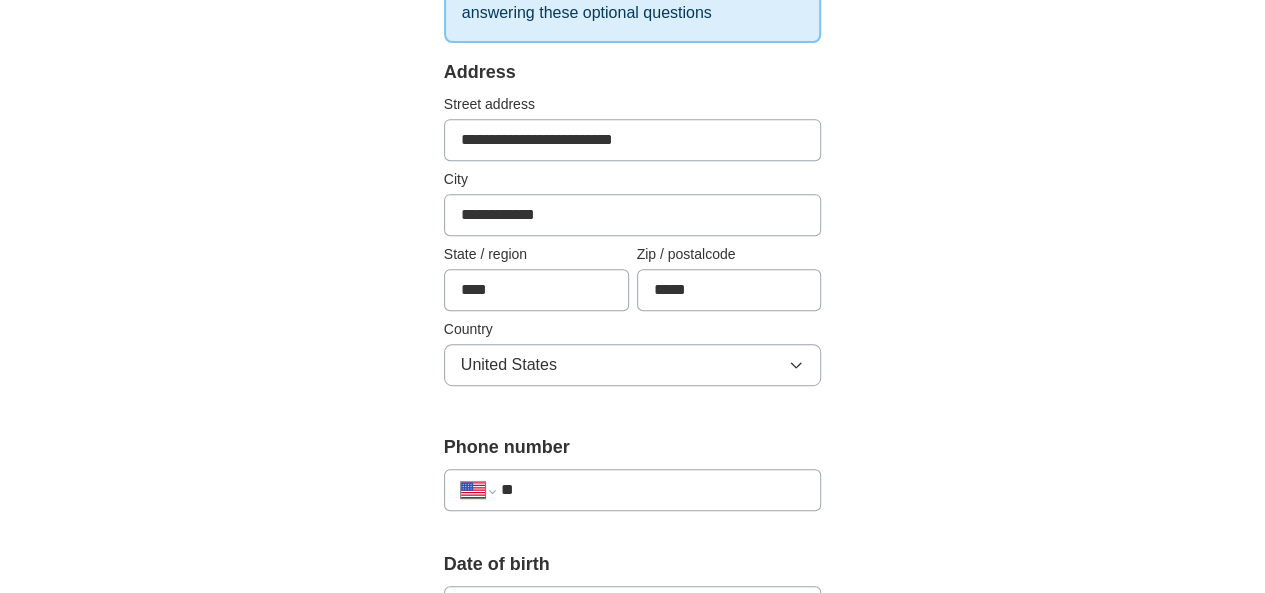 click on "**" at bounding box center [653, 490] 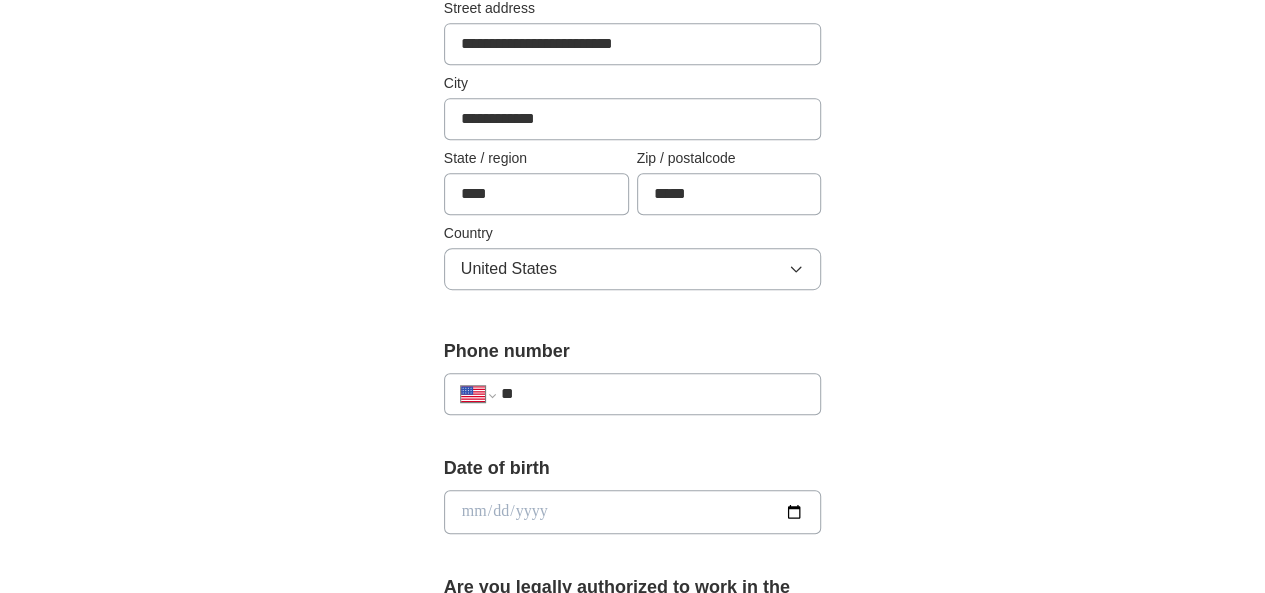 scroll, scrollTop: 500, scrollLeft: 0, axis: vertical 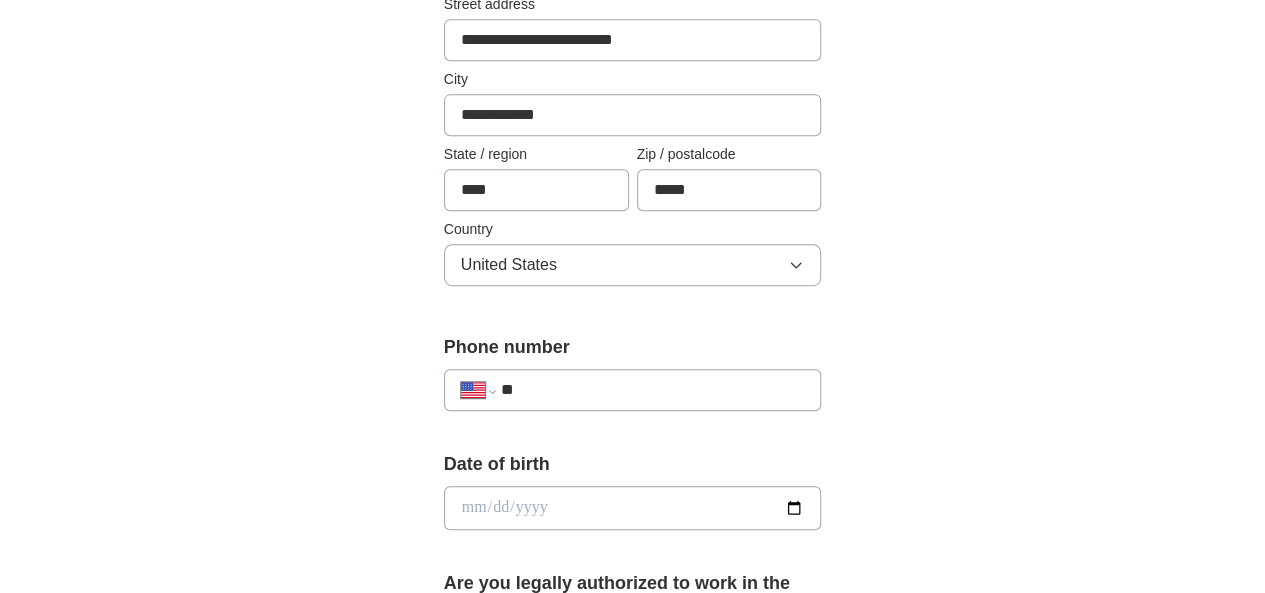 click at bounding box center (633, 508) 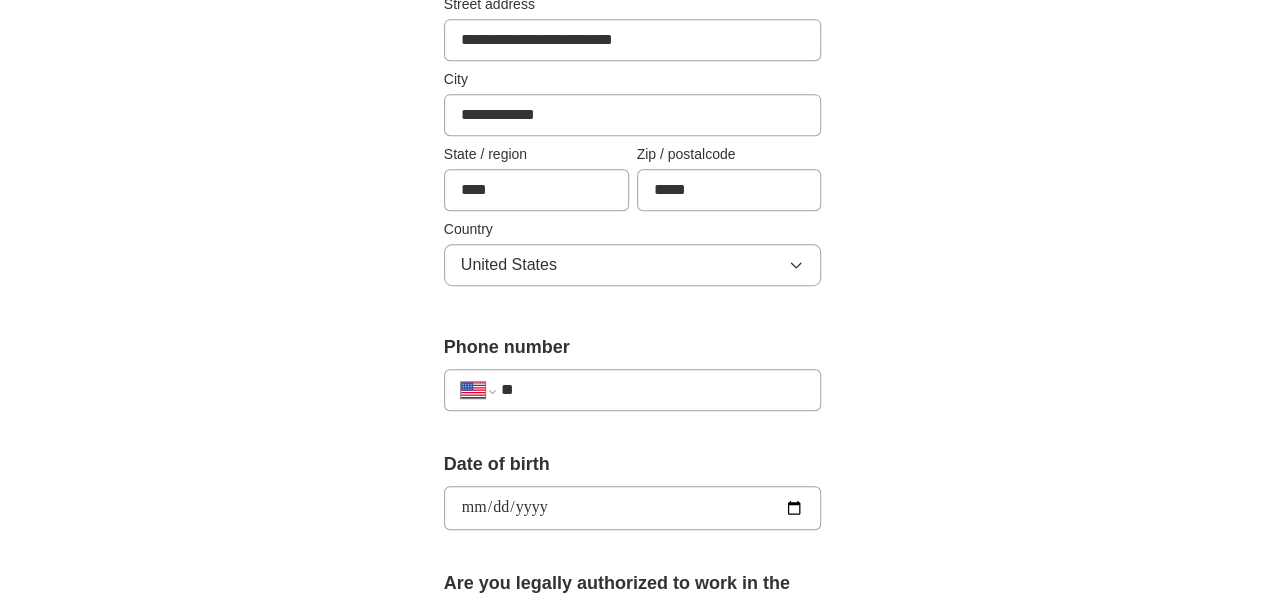type on "**********" 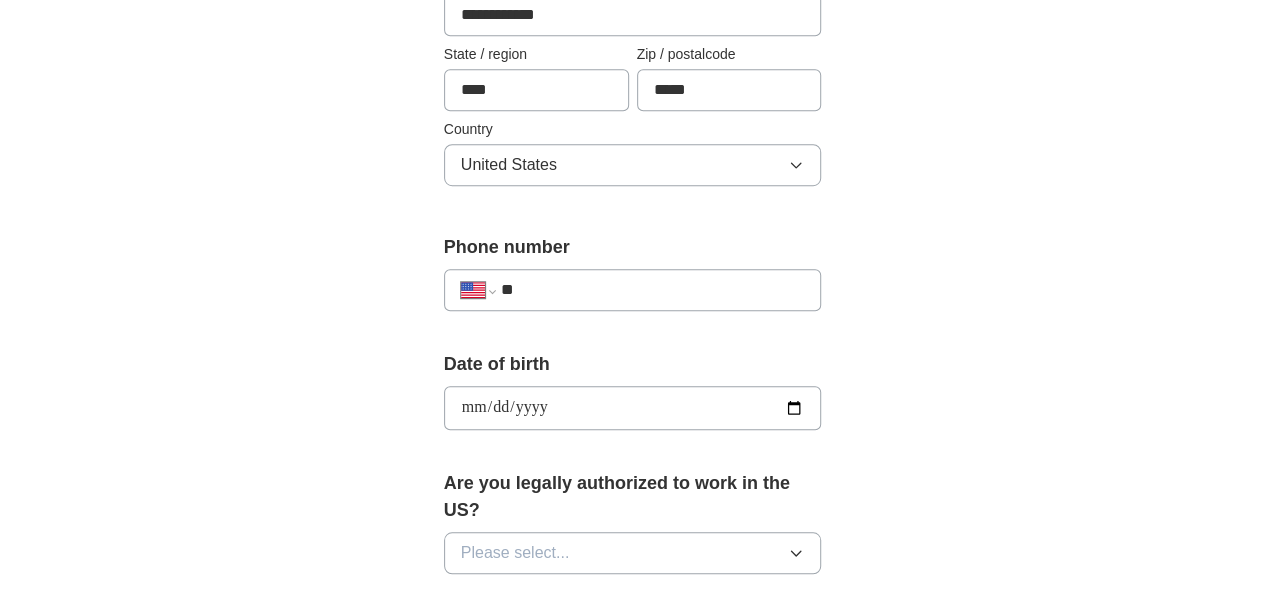 click on "Please select..." at bounding box center (515, 553) 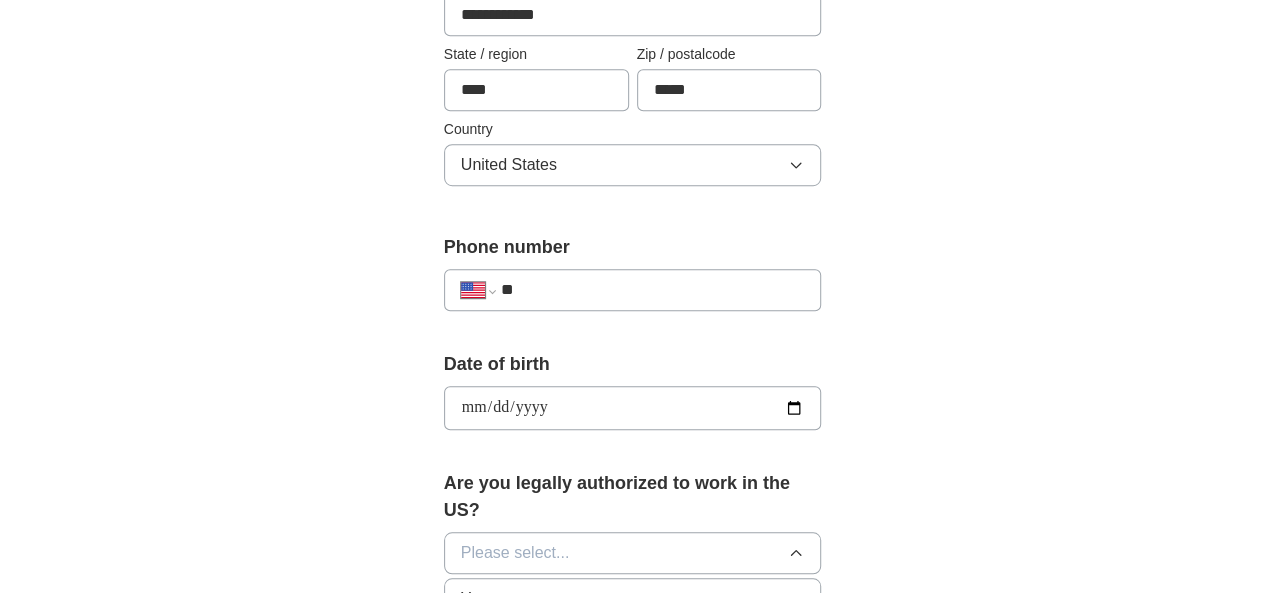 click on "Yes" at bounding box center (633, 599) 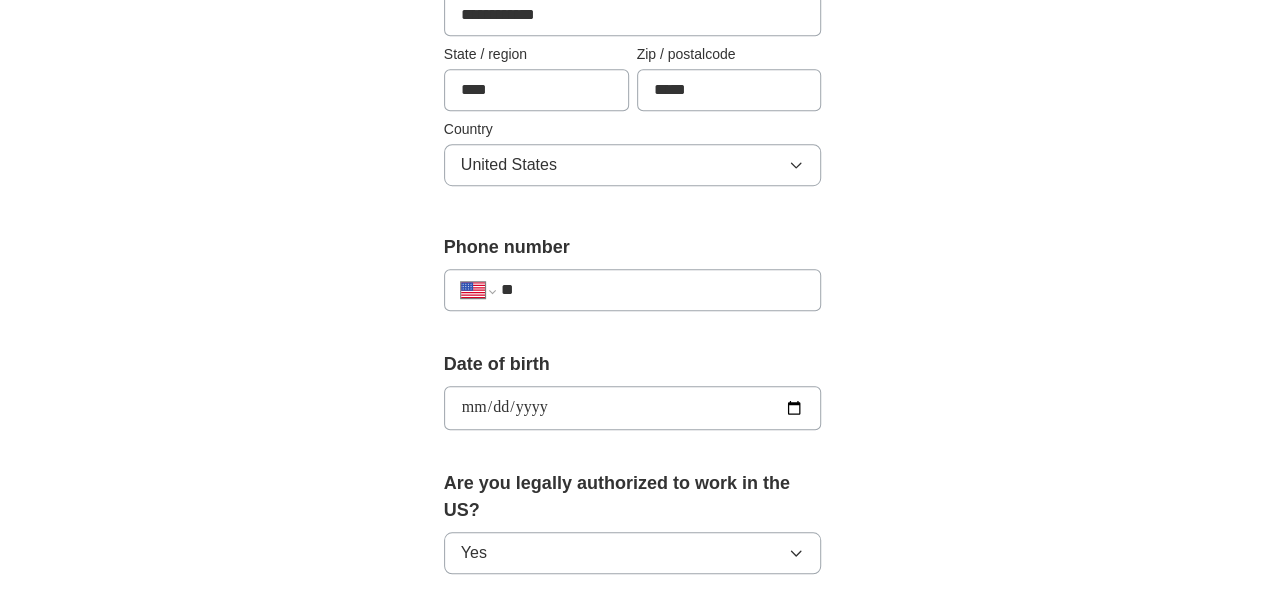 click on "**" at bounding box center [653, 290] 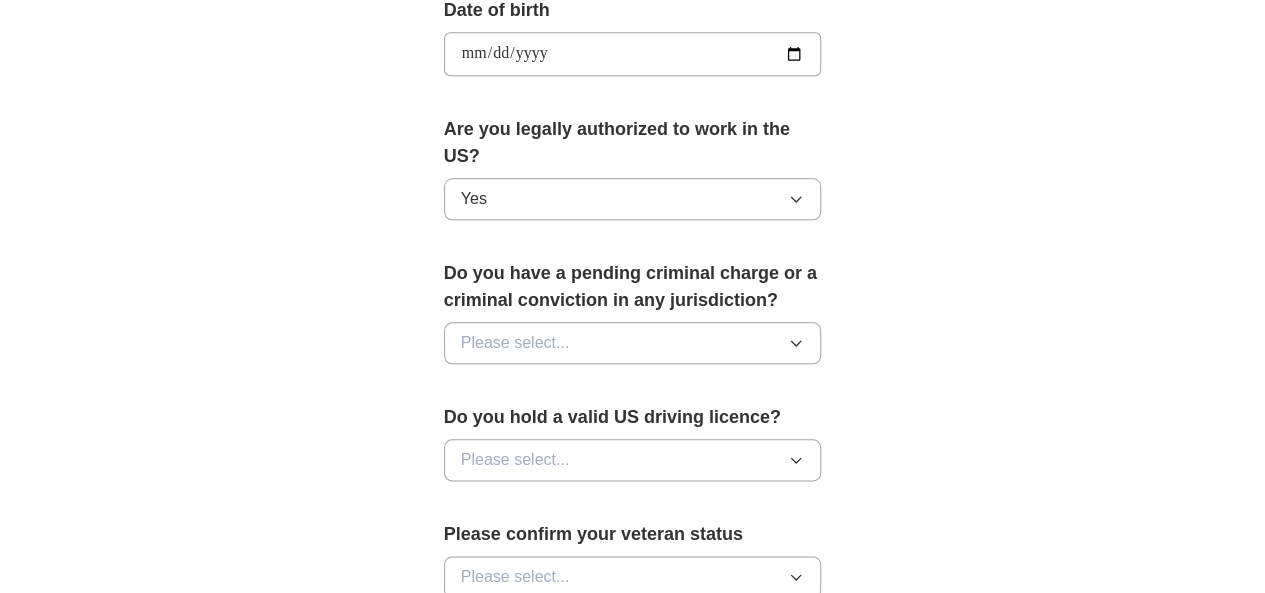 scroll, scrollTop: 1000, scrollLeft: 0, axis: vertical 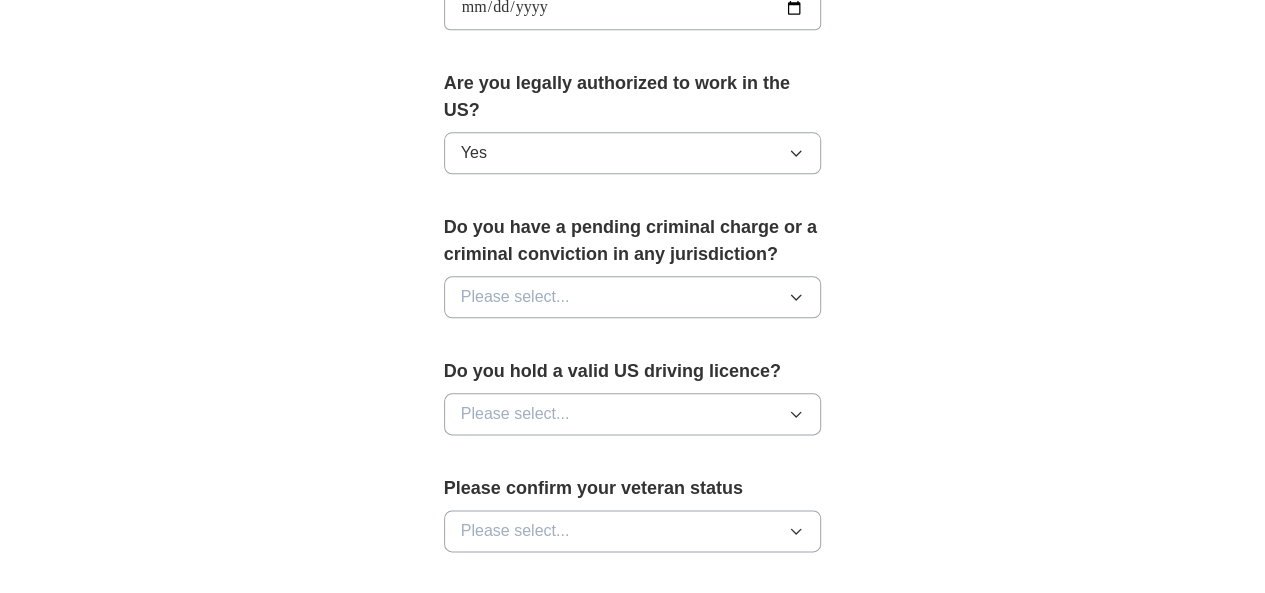 type on "**********" 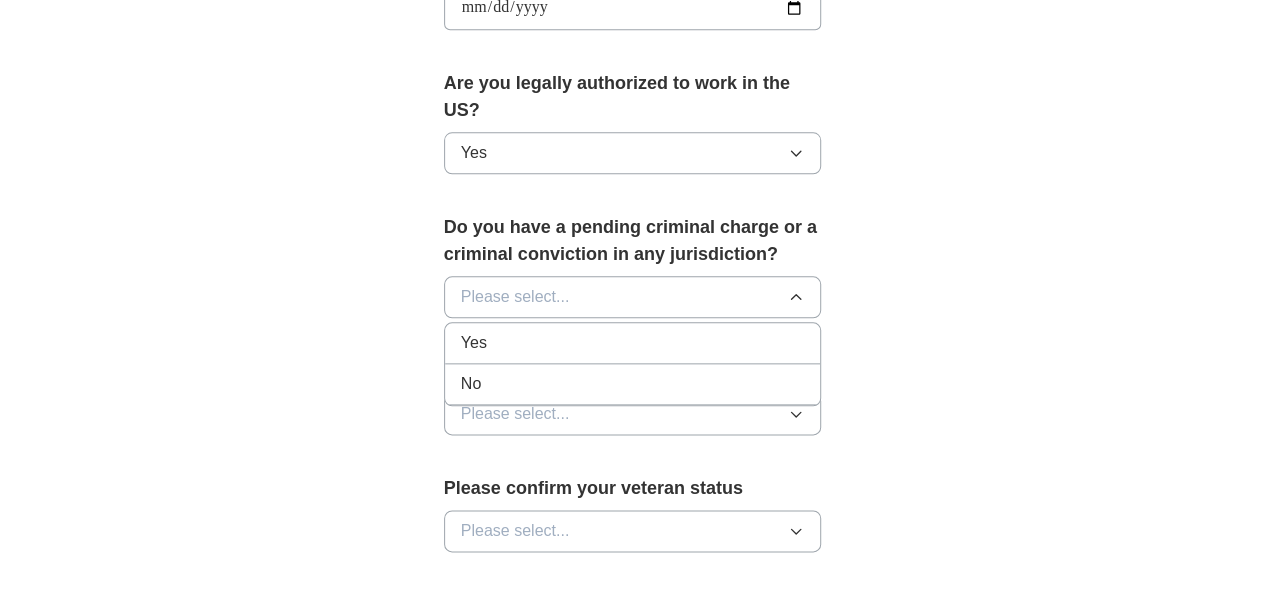 click on "No" at bounding box center [633, 384] 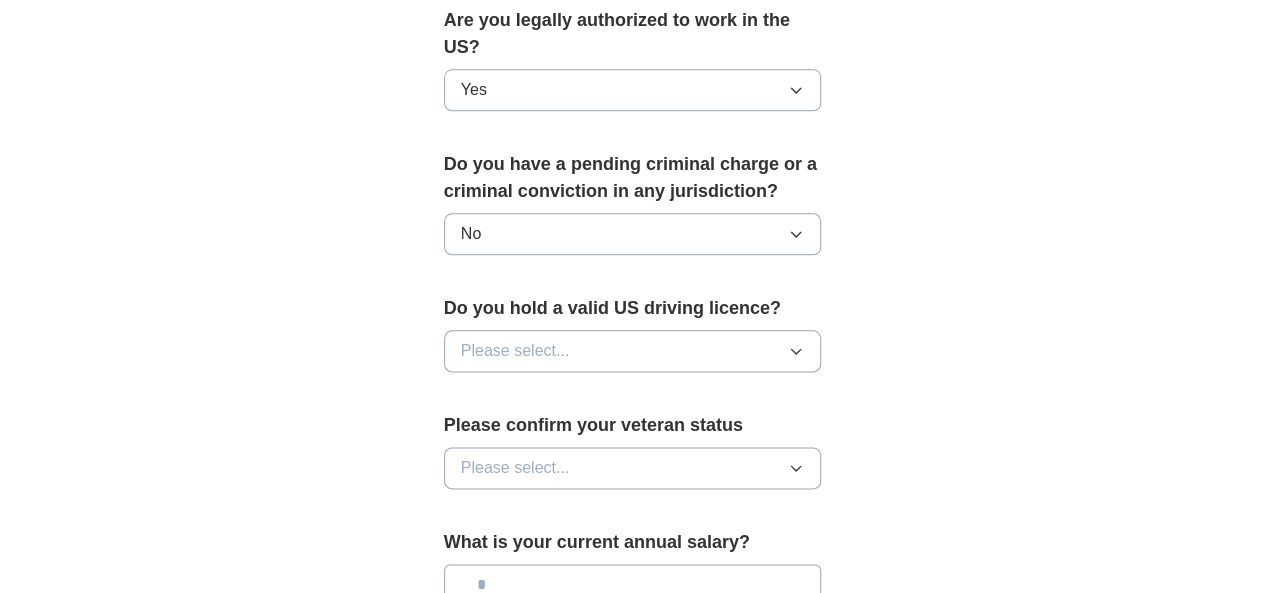 scroll, scrollTop: 1100, scrollLeft: 0, axis: vertical 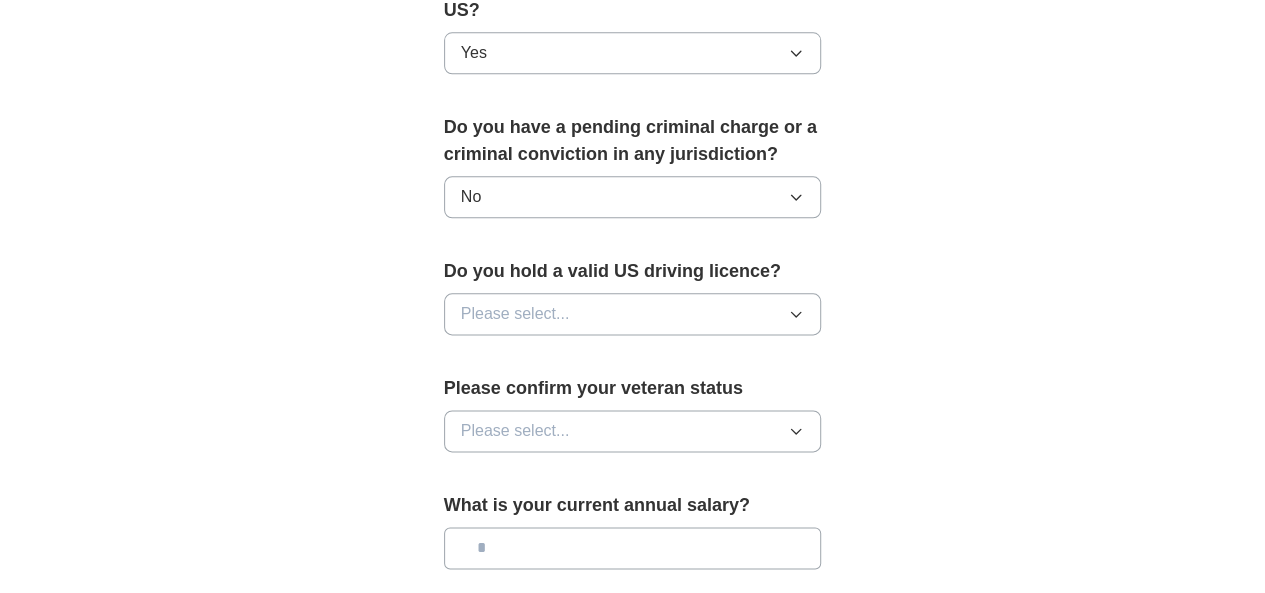 click on "Please select..." at bounding box center [515, 314] 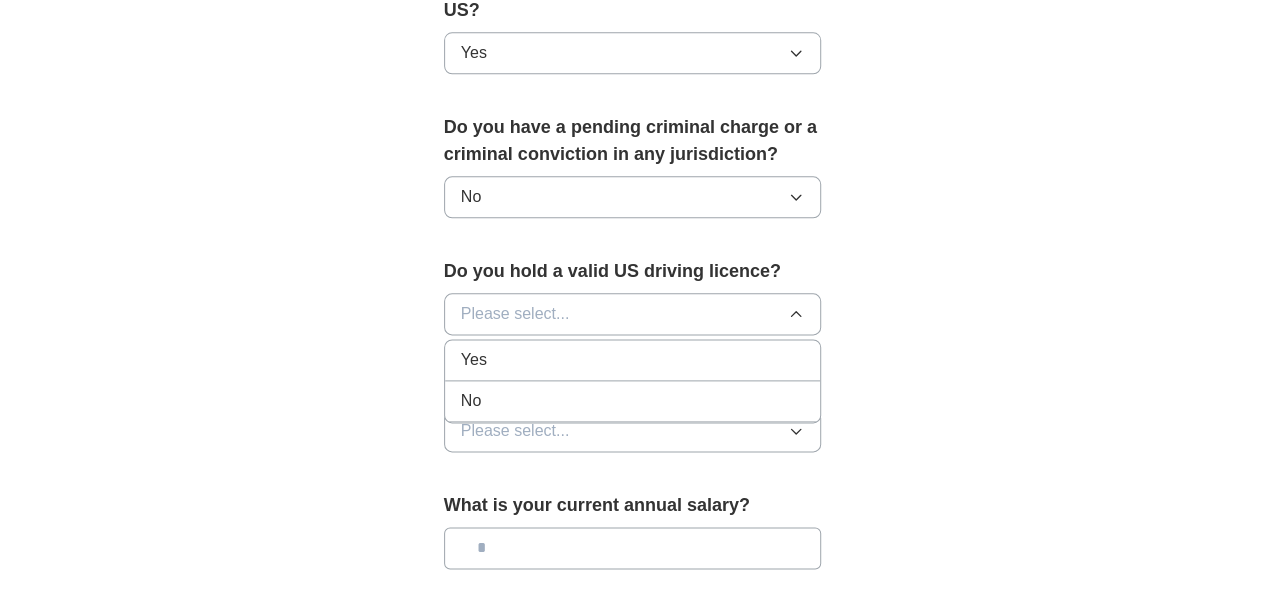 click on "Yes" at bounding box center (633, 360) 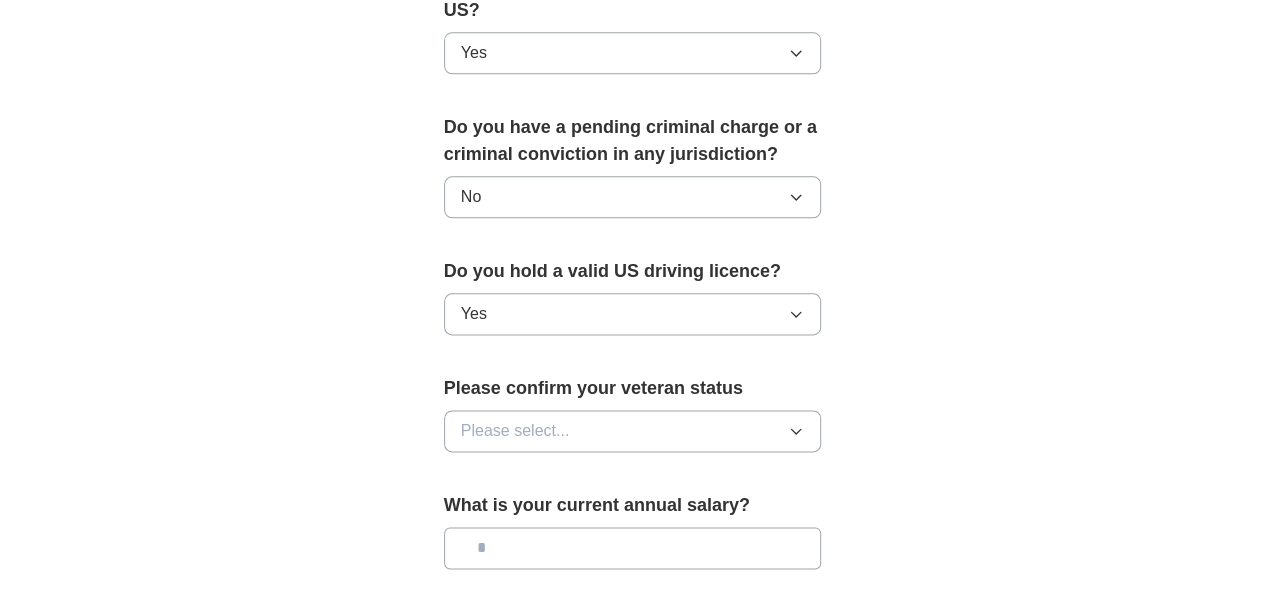 click on "Yes" at bounding box center [633, 314] 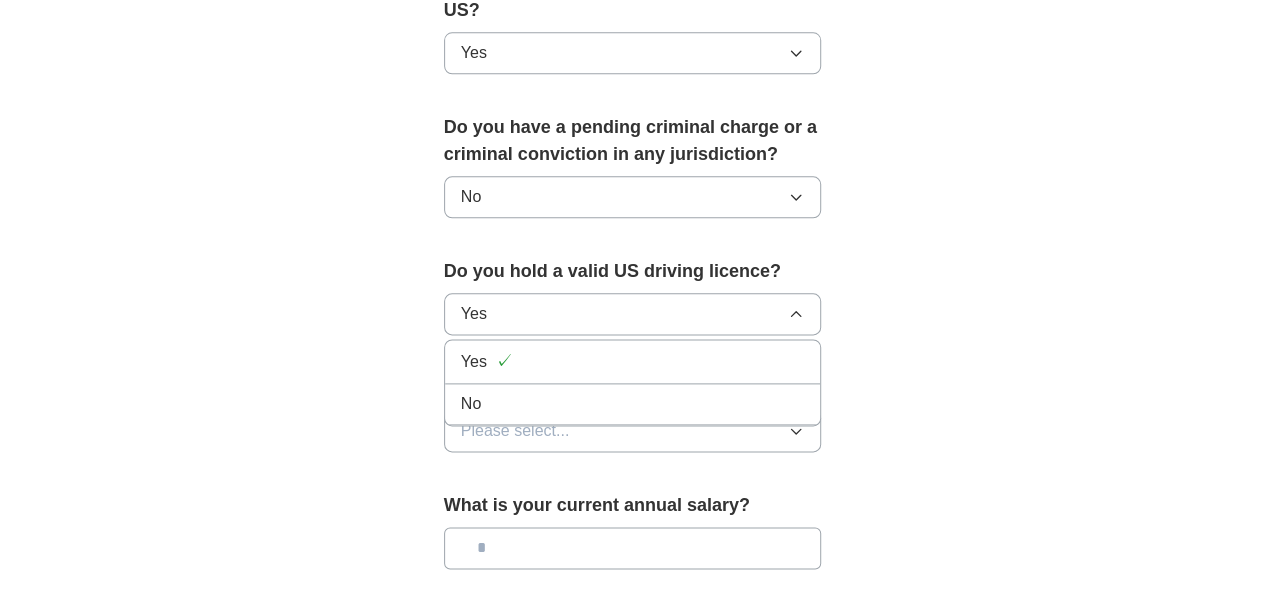 click on "**********" at bounding box center (633, -117) 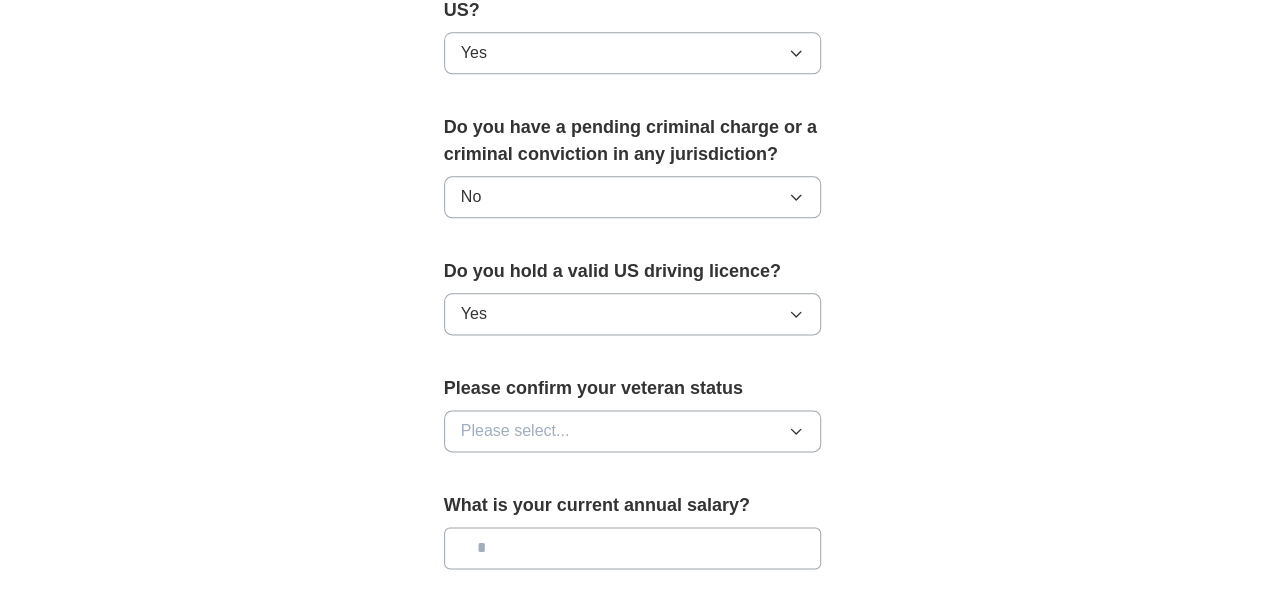 click on "Please select..." at bounding box center [633, 431] 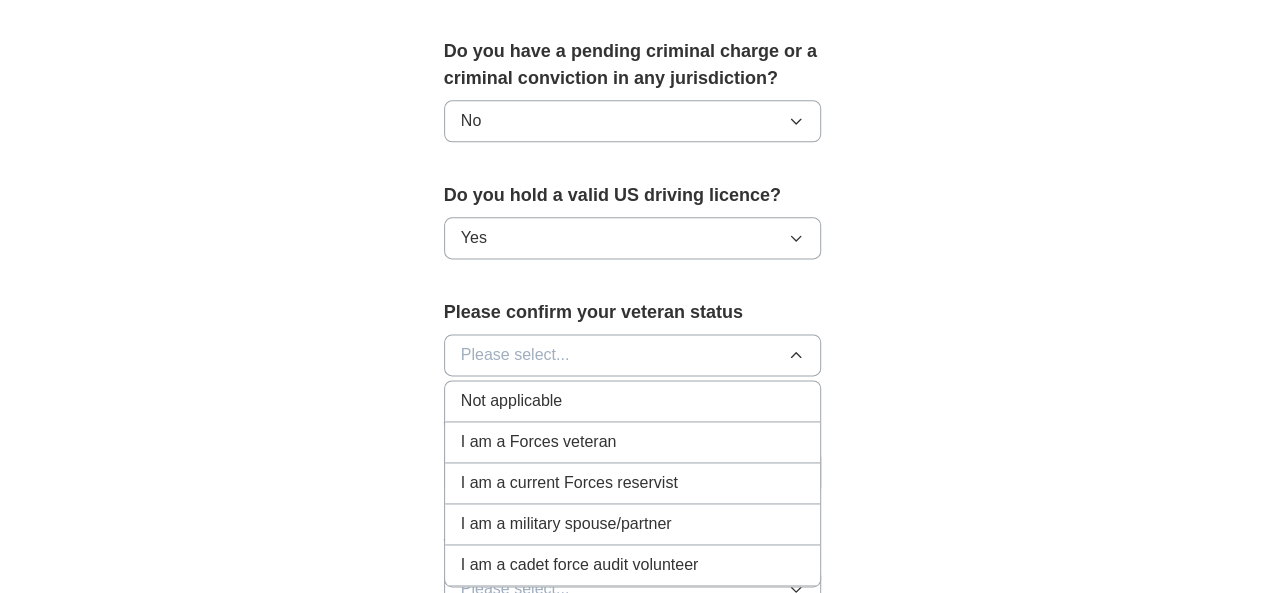 scroll, scrollTop: 1200, scrollLeft: 0, axis: vertical 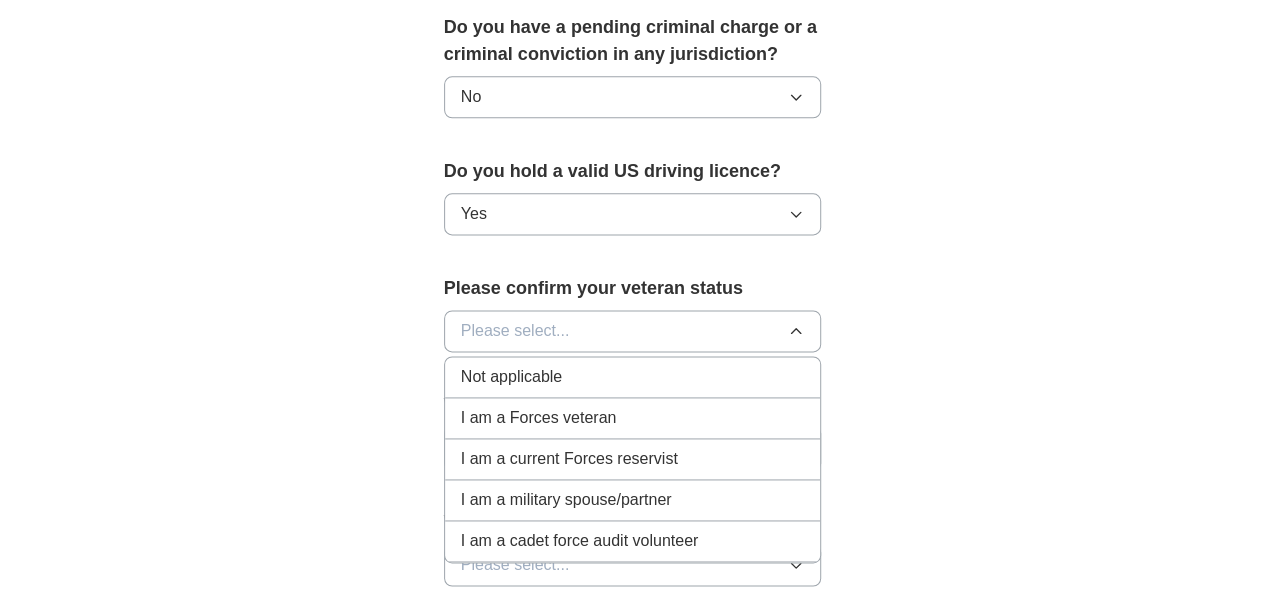 click on "Not applicable" at bounding box center [511, 377] 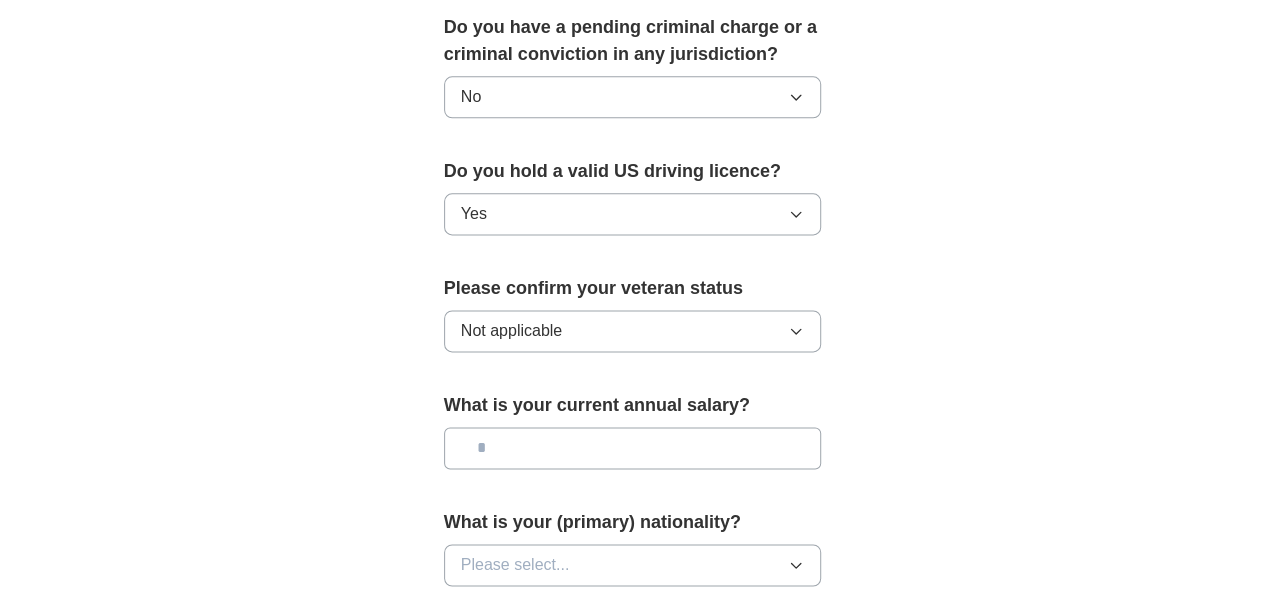scroll, scrollTop: 1300, scrollLeft: 0, axis: vertical 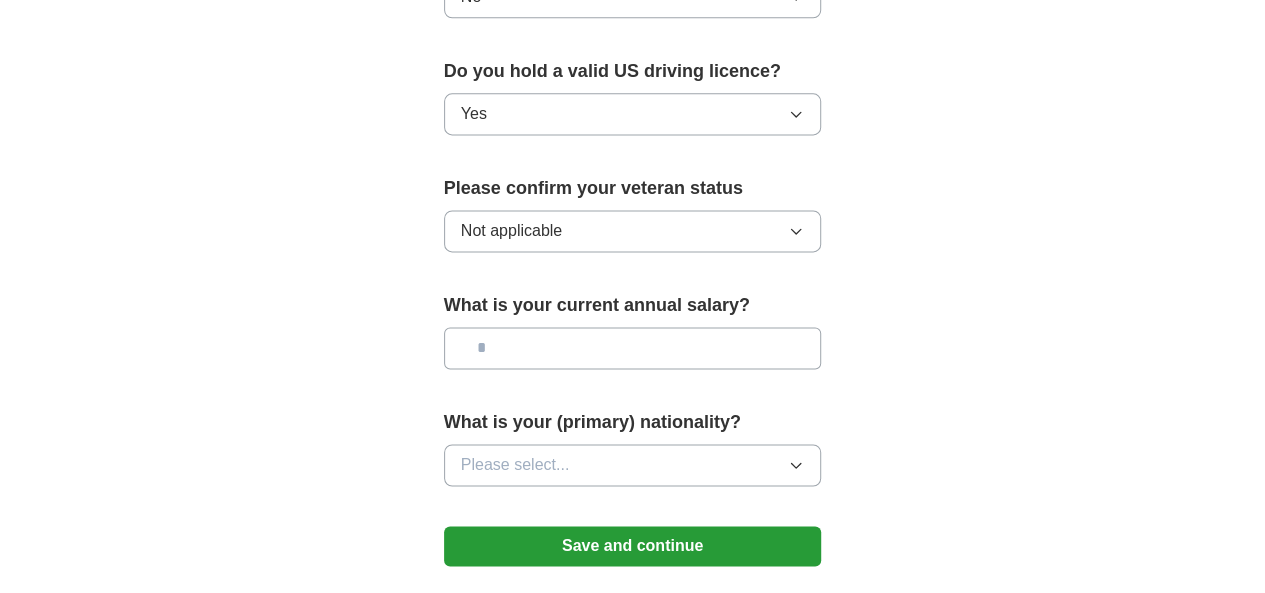 click at bounding box center (633, 348) 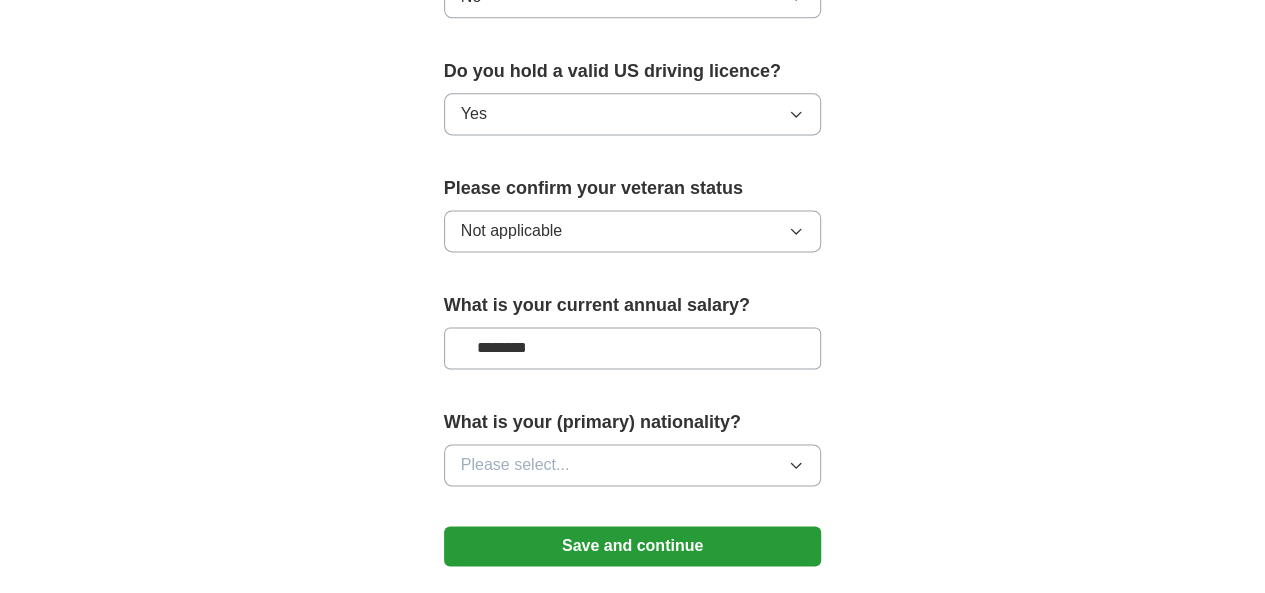 type on "********" 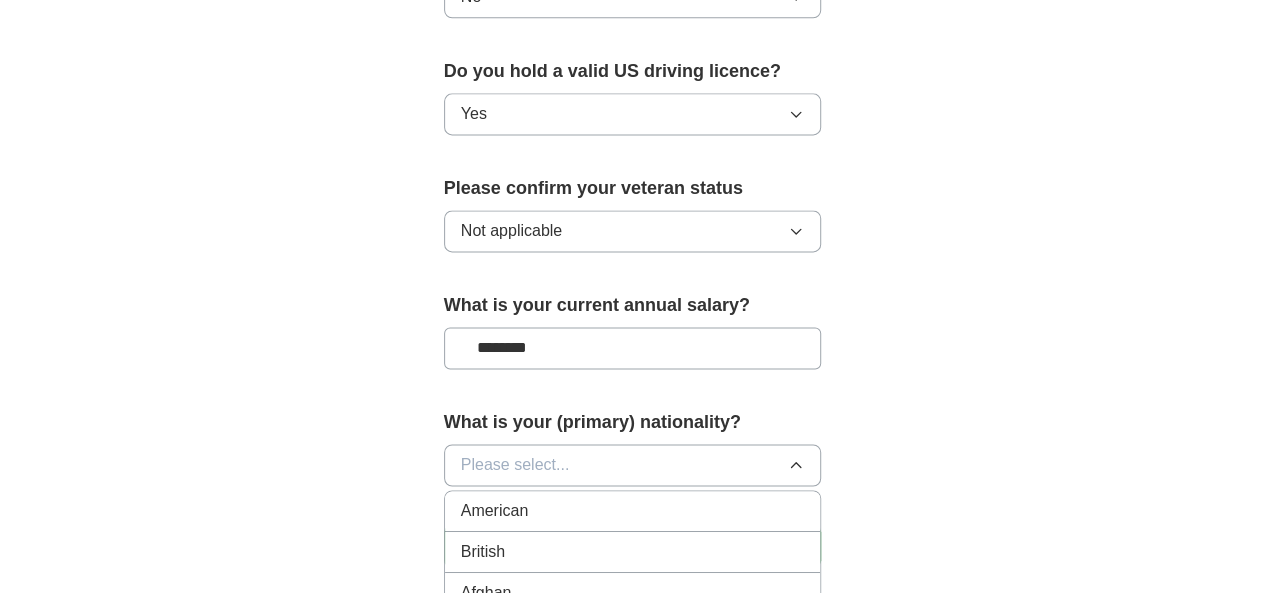click on "American" at bounding box center (495, 511) 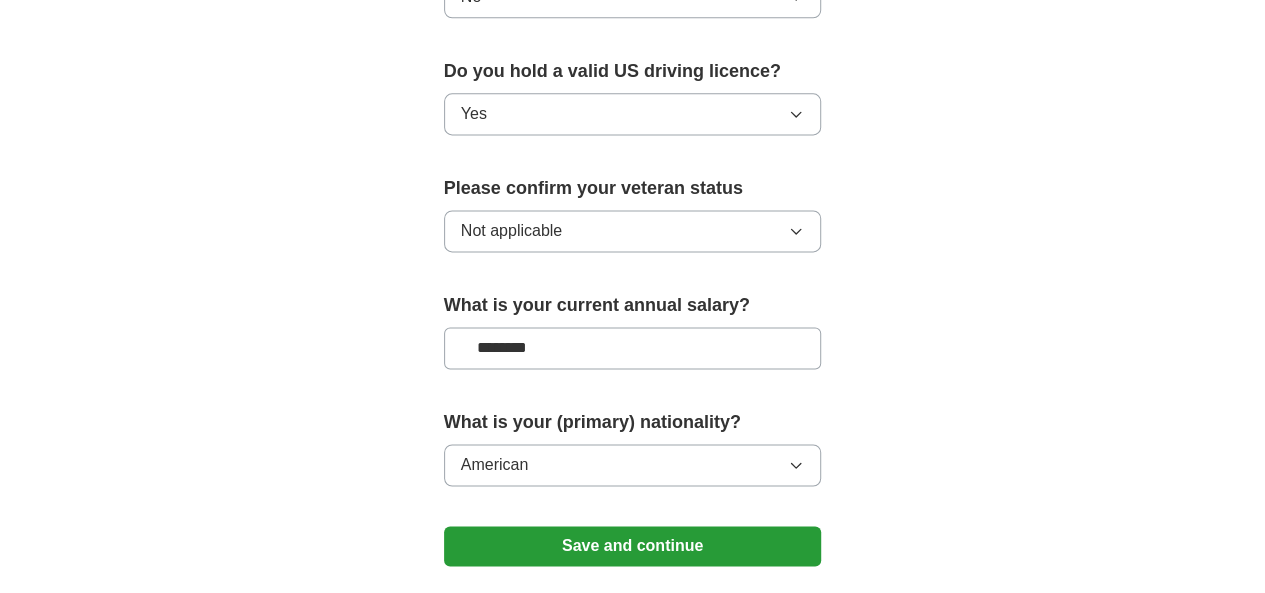 click on "Save and continue" at bounding box center (633, 546) 